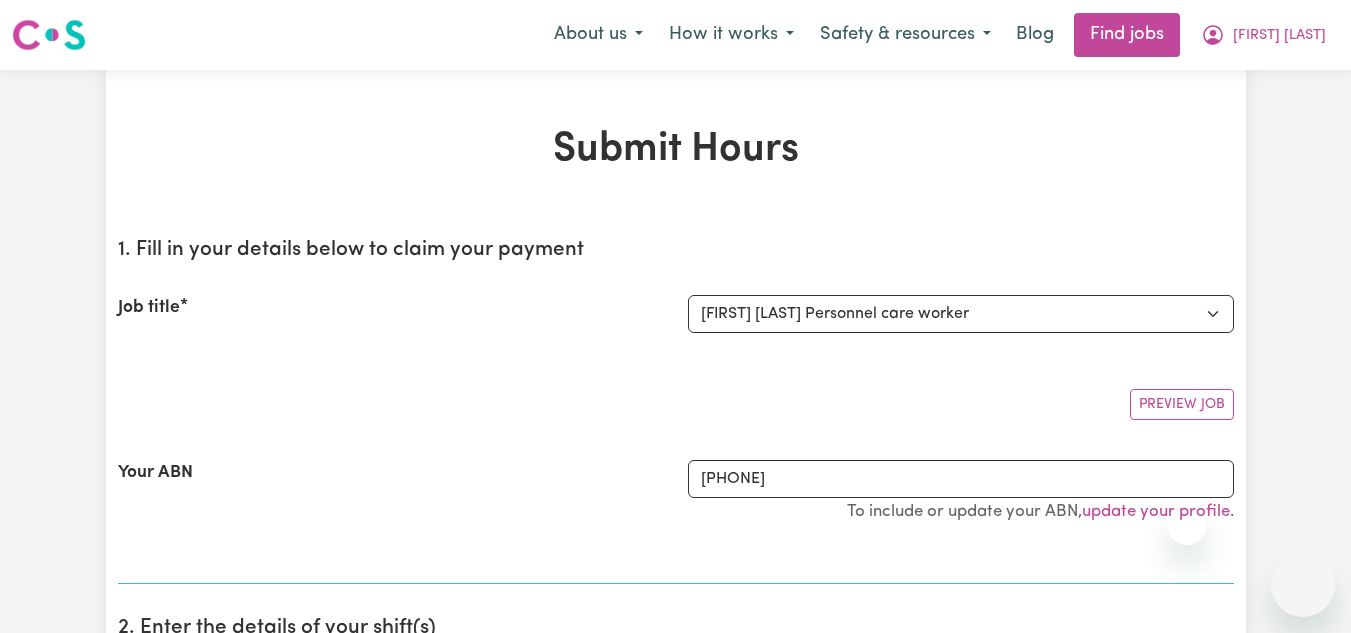select on "13957" 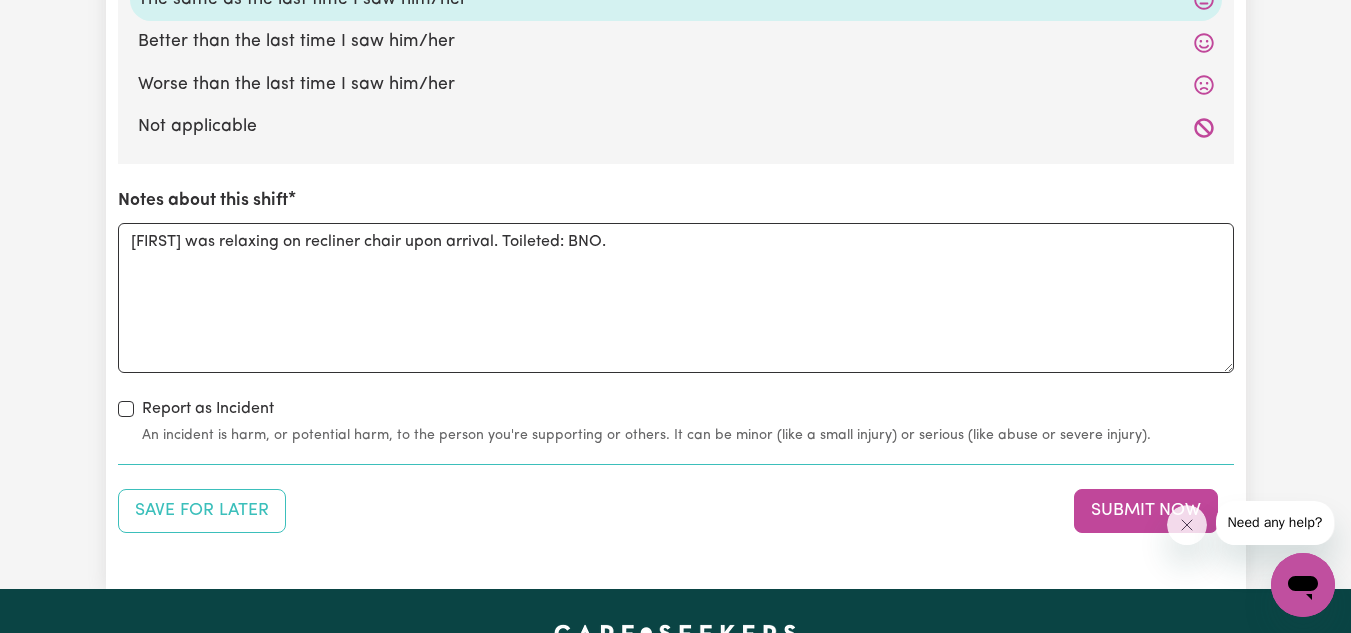 scroll, scrollTop: 0, scrollLeft: 0, axis: both 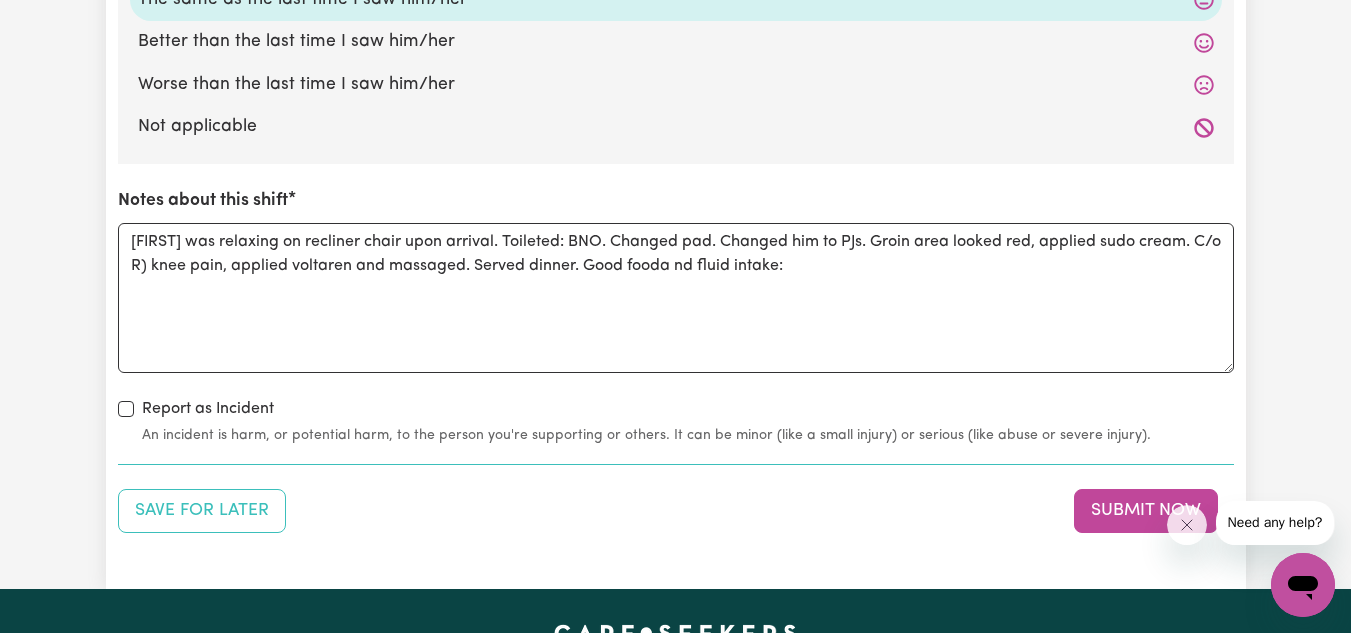 click on "[FIRST] was relaxing on recliner chair upon arrival. Toileted: BNO. Changed pad. Changed him to PJs. Groin area looked red, applied sudo cream. C/o R) knee pain, applied voltaren and massaged. Served dinner. Good fooda nd fluid intake:" at bounding box center [676, 298] 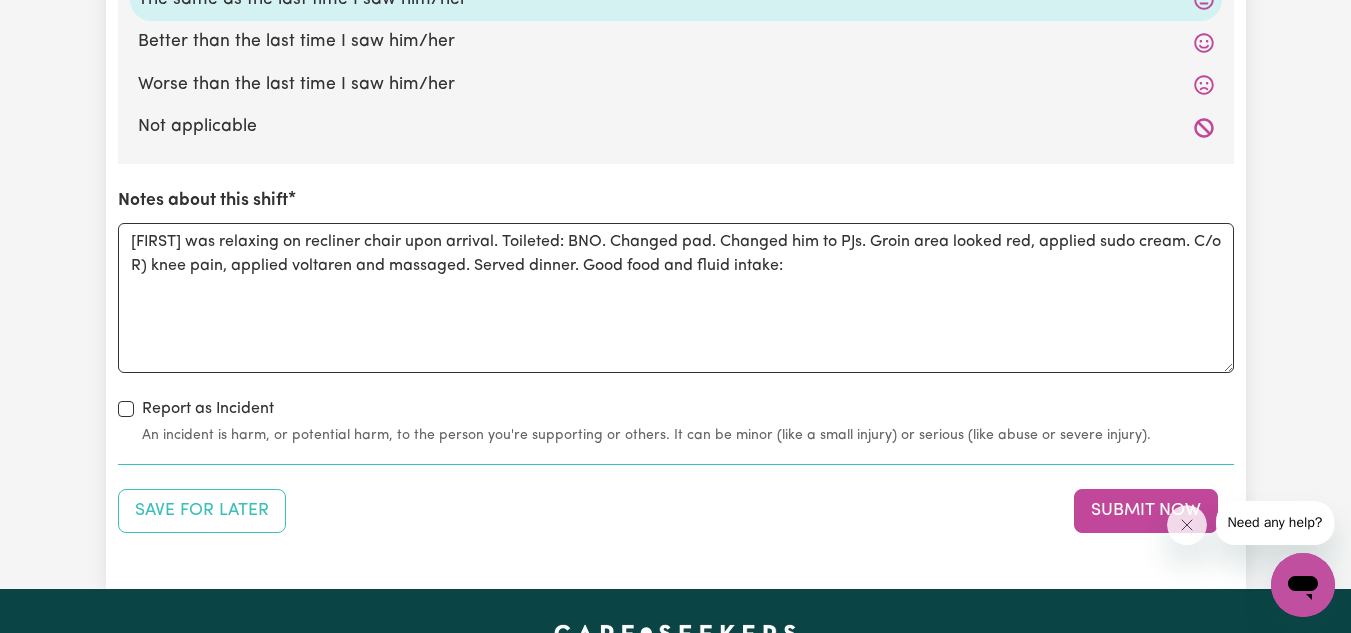 click on "[FIRST] was relaxing on recliner chair upon arrival. Toileted: BNO. Changed pad. Changed him to PJs. Groin area looked red, applied sudo cream. C/o R) knee pain, applied voltaren and massaged. Served dinner. Good food and fluid intake:" at bounding box center [676, 298] 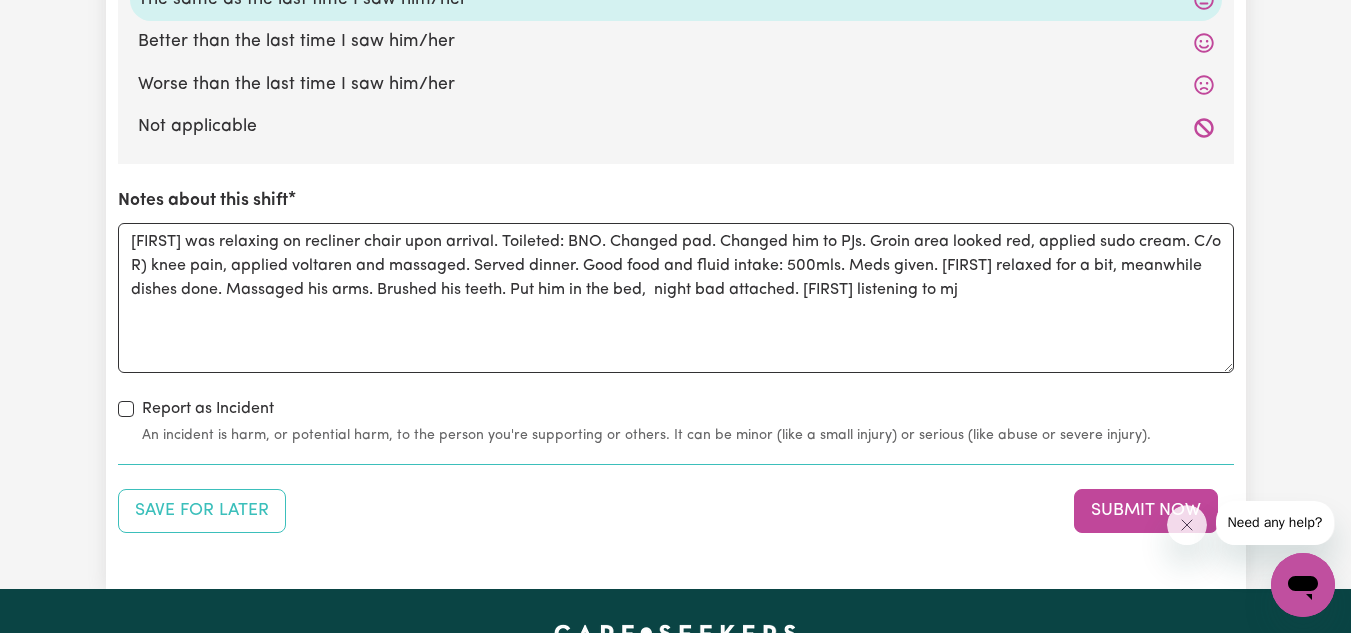 click on "[FIRST] was relaxing on recliner chair upon arrival. Toileted: BNO. Changed pad. Changed him to PJs. Groin area looked red, applied sudo cream. C/o R) knee pain, applied voltaren and massaged. Served dinner. Good food and fluid intake: 500mls. Meds given. [FIRST] relaxed for a bit, meanwhile dishes done. Massaged his arms. Brushed his teeth. Put him in the bed,  night bad attached. [FIRST] listening to mj" at bounding box center [676, 298] 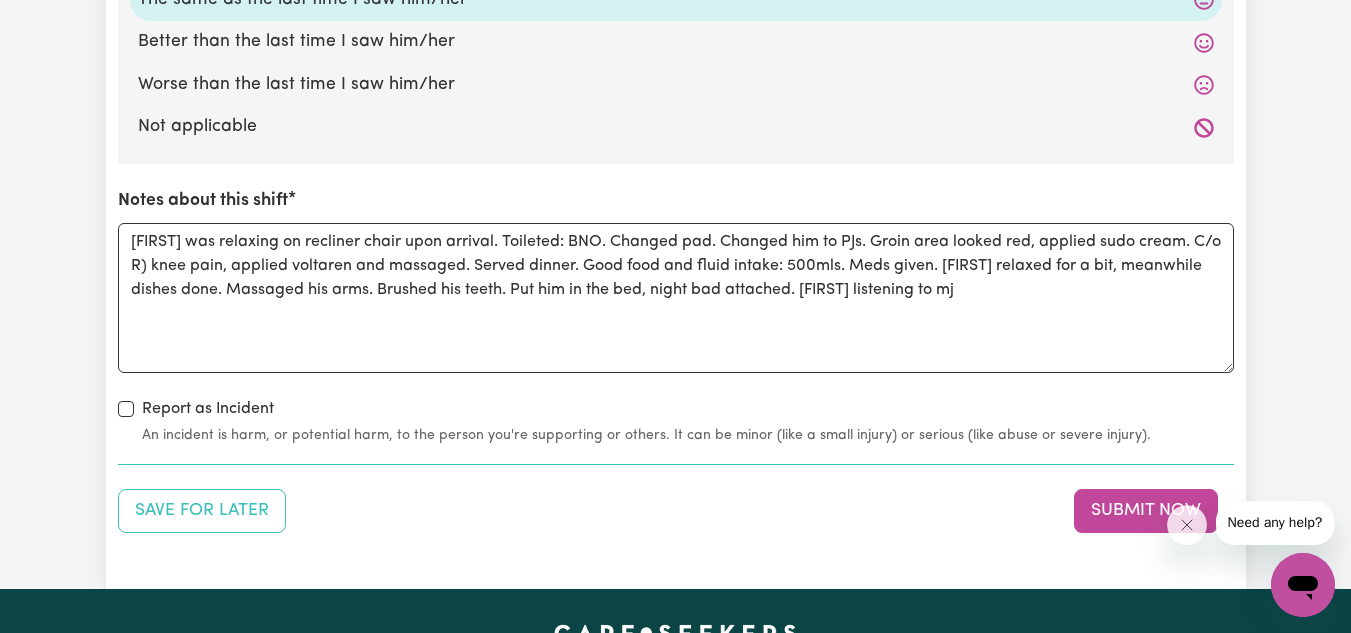click on "[FIRST] was relaxing on recliner chair upon arrival. Toileted: BNO. Changed pad. Changed him to PJs. Groin area looked red, applied sudo cream. C/o R) knee pain, applied voltaren and massaged. Served dinner. Good food and fluid intake: 500mls. Meds given. [FIRST] relaxed for a bit, meanwhile dishes done. Massaged his arms. Brushed his teeth. Put him in the bed, night bad attached. [FIRST] listening to mj" at bounding box center (676, 298) 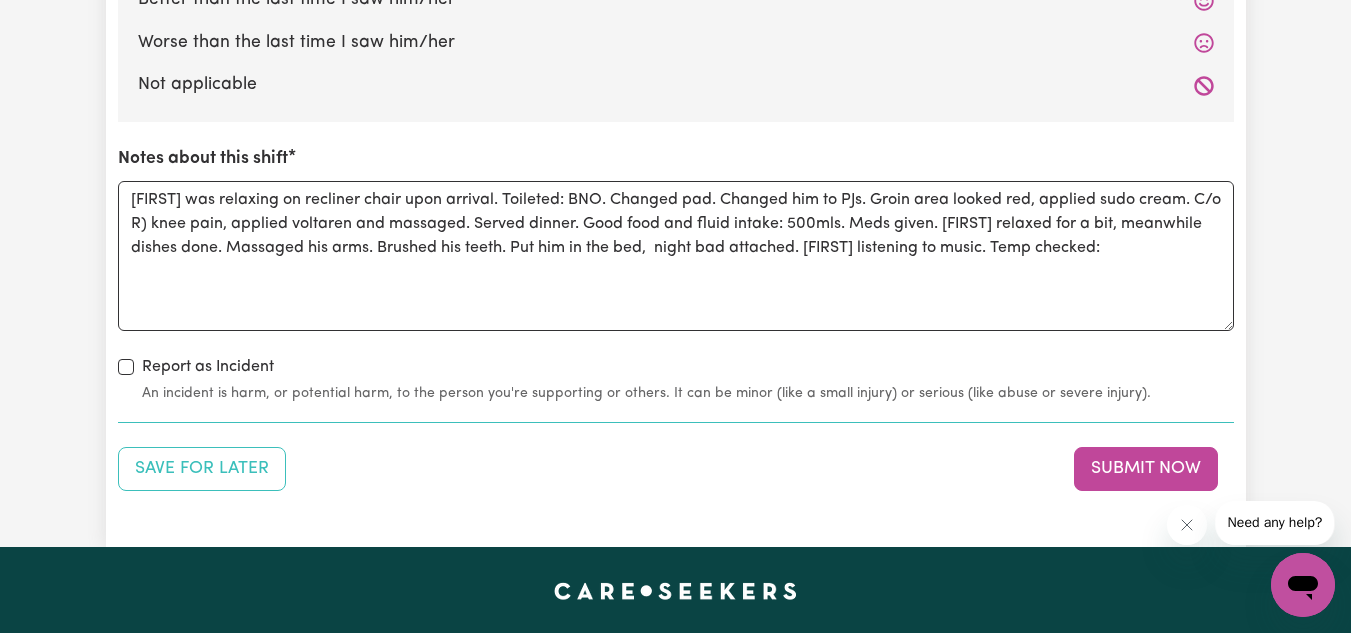 scroll, scrollTop: 2160, scrollLeft: 0, axis: vertical 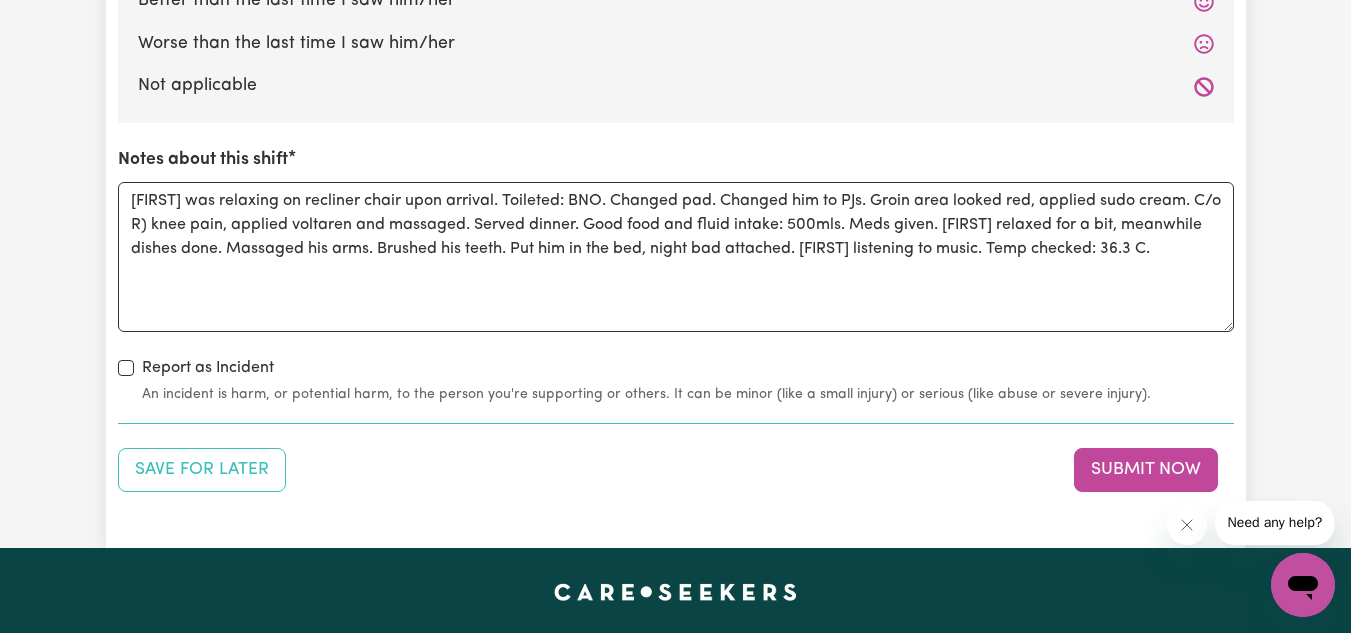 click on "[FIRST] was relaxing on recliner chair upon arrival. Toileted: BNO. Changed pad. Changed him to PJs. Groin area looked red, applied sudo cream. C/o R) knee pain, applied voltaren and massaged. Served dinner. Good food and fluid intake: 500mls. Meds given. [FIRST] relaxed for a bit, meanwhile dishes done. Massaged his arms. Brushed his teeth. Put him in the bed, night bad attached. [FIRST] listening to music. Temp checked: 36.3 C." at bounding box center [676, 257] 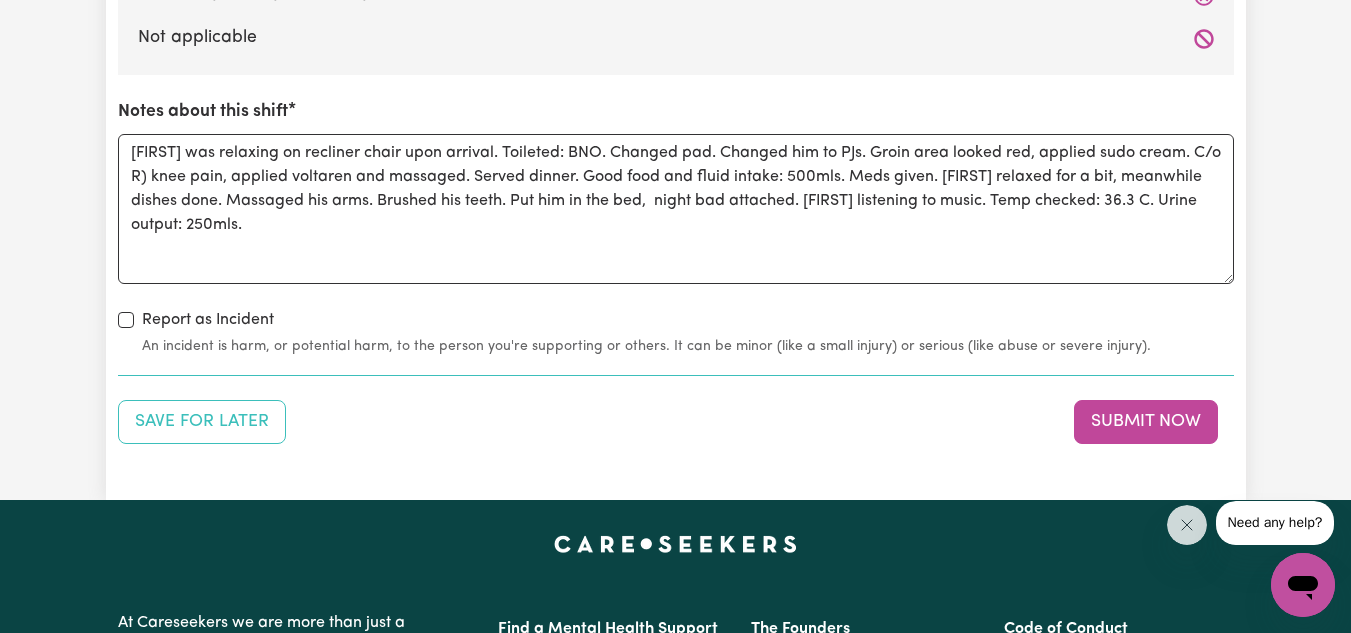 scroll, scrollTop: 2207, scrollLeft: 0, axis: vertical 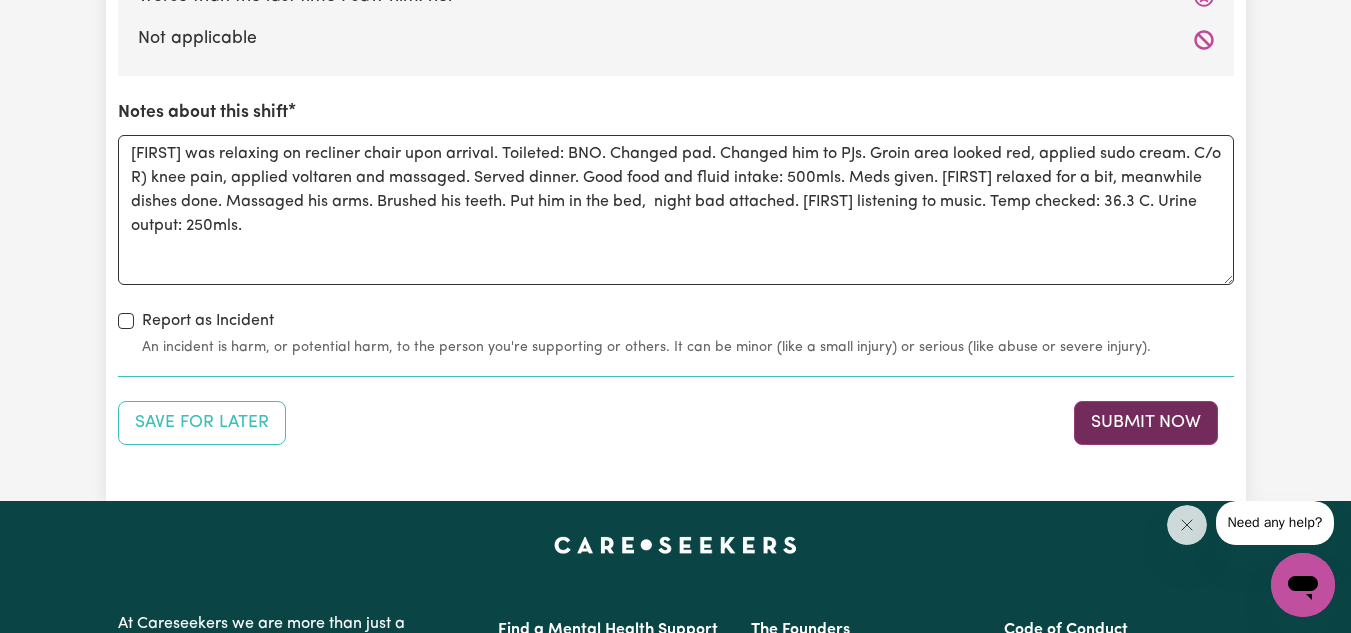 type on "[FIRST] was relaxing on recliner chair upon arrival. Toileted: BNO. Changed pad. Changed him to PJs. Groin area looked red, applied sudo cream. C/o R) knee pain, applied voltaren and massaged. Served dinner. Good food and fluid intake: 500mls. Meds given. [FIRST] relaxed for a bit, meanwhile dishes done. Massaged his arms. Brushed his teeth. Put him in the bed,  night bad attached. [FIRST] listening to music. Temp checked: 36.3 C. Urine output: 250mls." 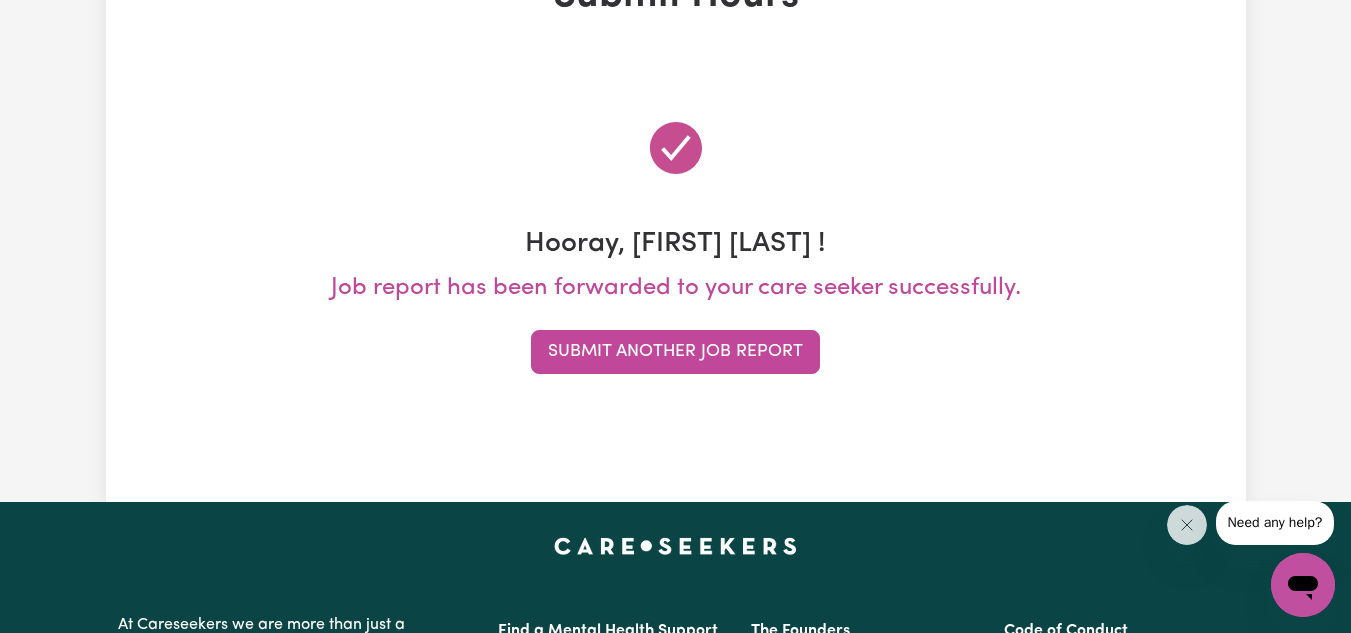 scroll, scrollTop: 155, scrollLeft: 0, axis: vertical 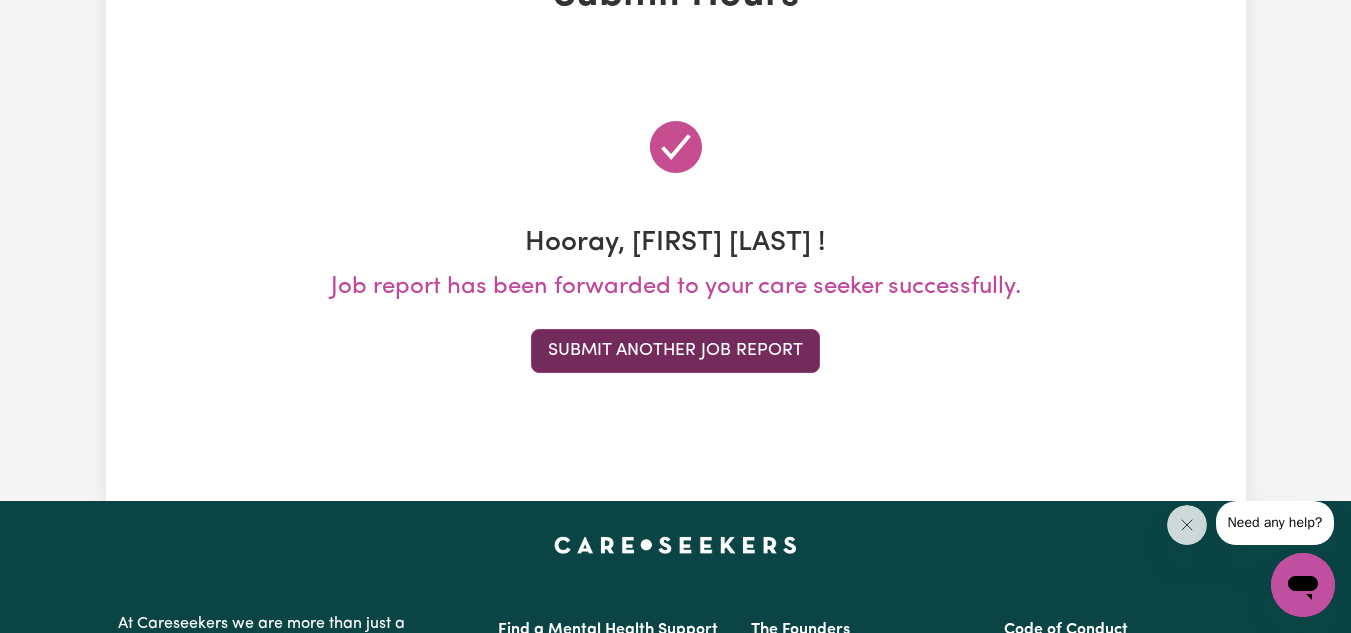 click on "Submit Another Job Report" at bounding box center [675, 351] 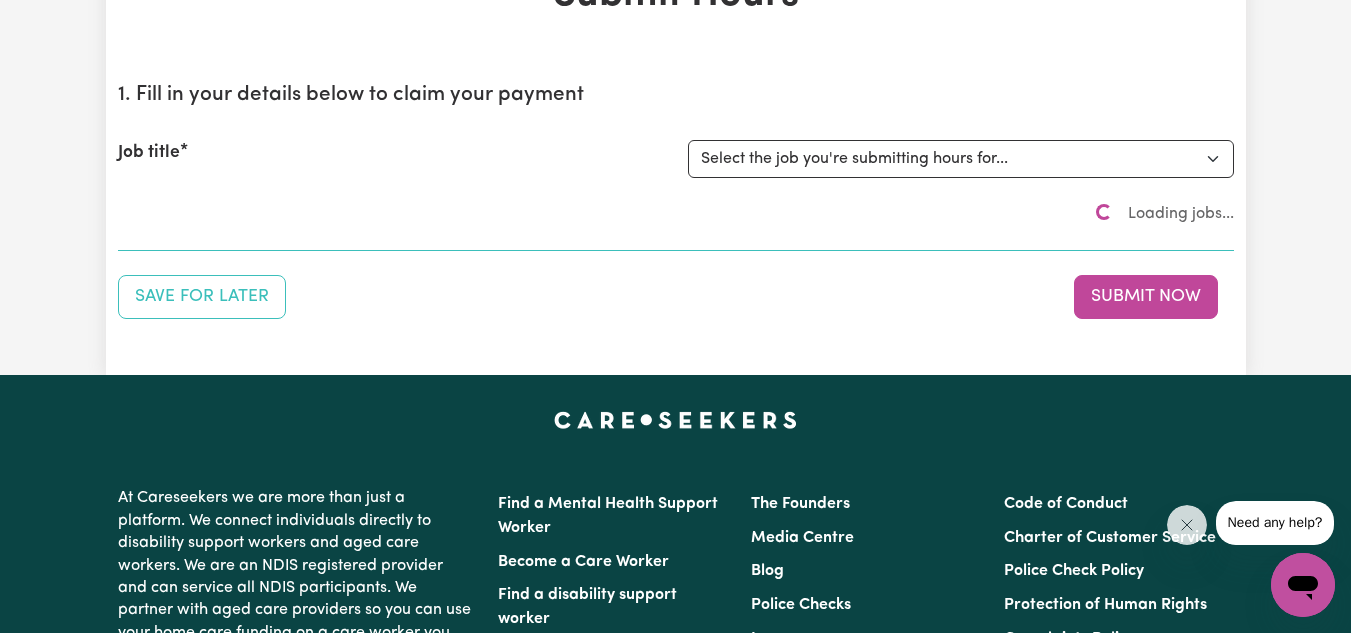 scroll, scrollTop: 0, scrollLeft: 0, axis: both 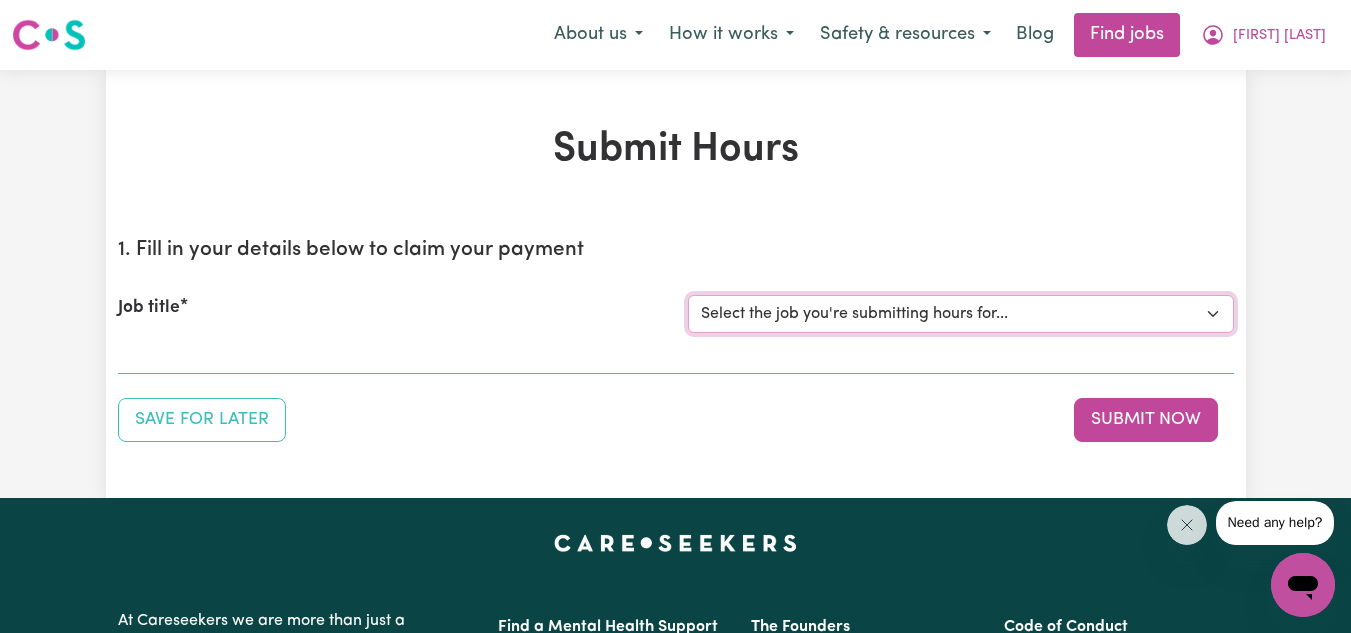click on "Select the job you're submitting hours for... [[FIRST] [LAST]] Personnel care worker" at bounding box center [961, 314] 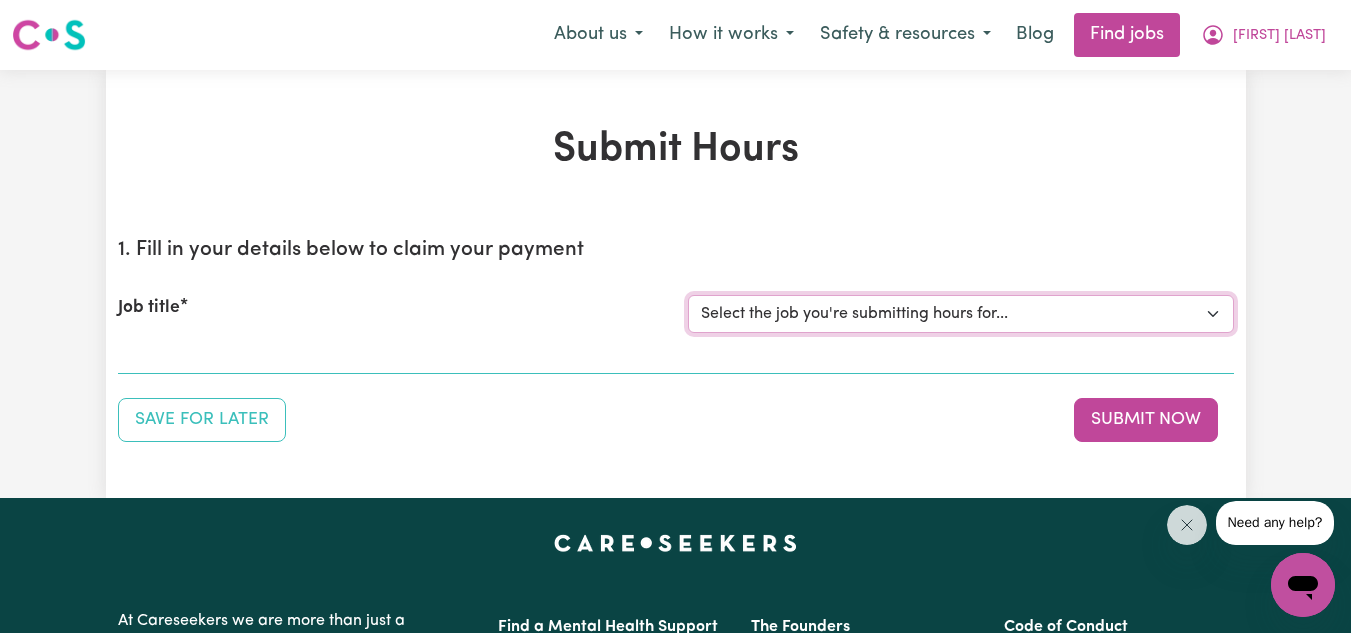 select on "13957" 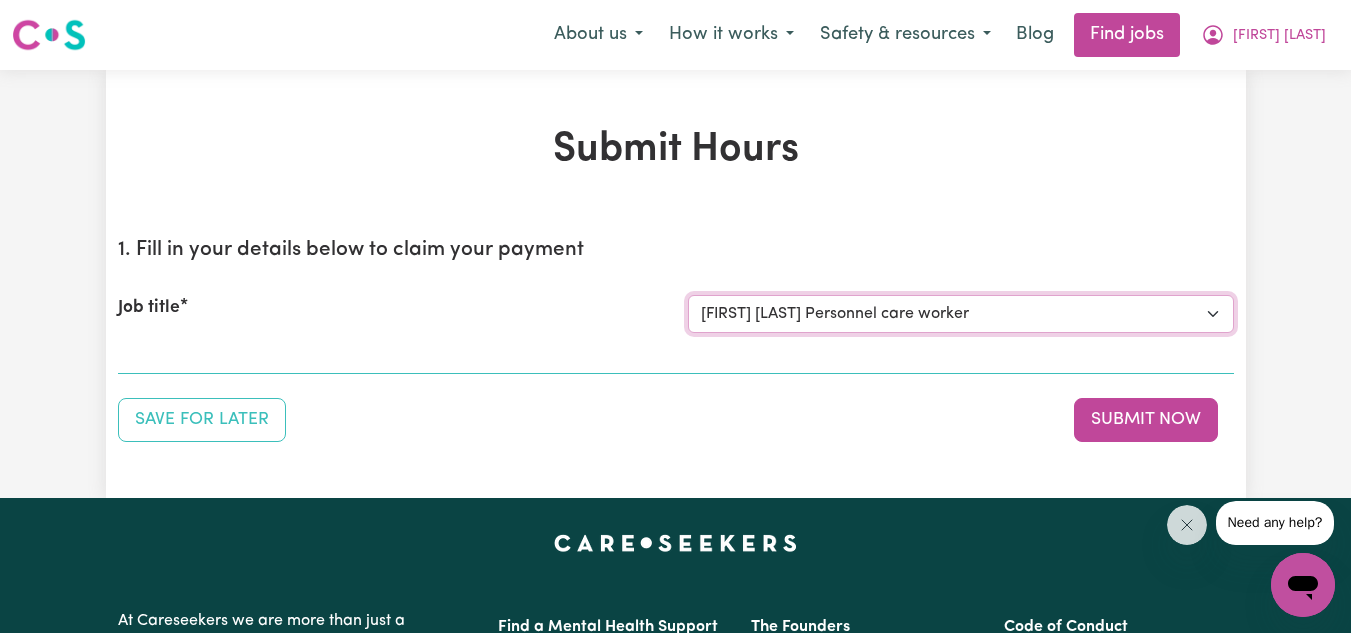 click on "Select the job you're submitting hours for... [[FIRST] [LAST]] Personnel care worker" at bounding box center (961, 314) 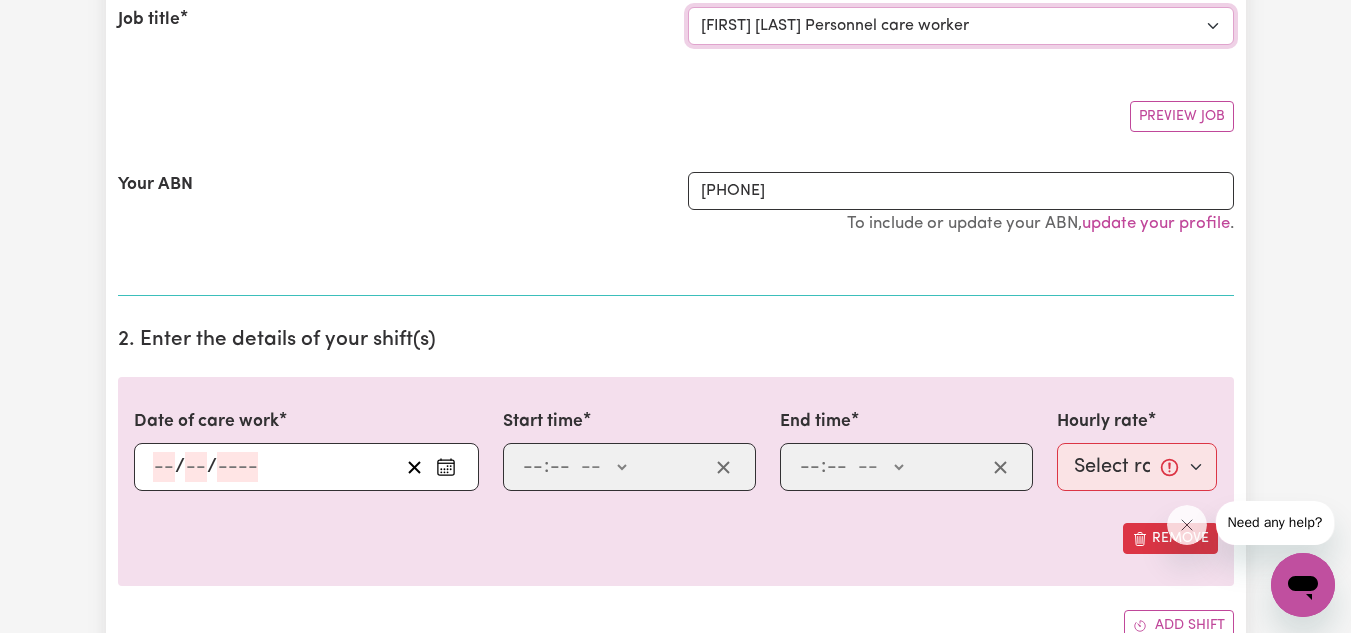 scroll, scrollTop: 289, scrollLeft: 0, axis: vertical 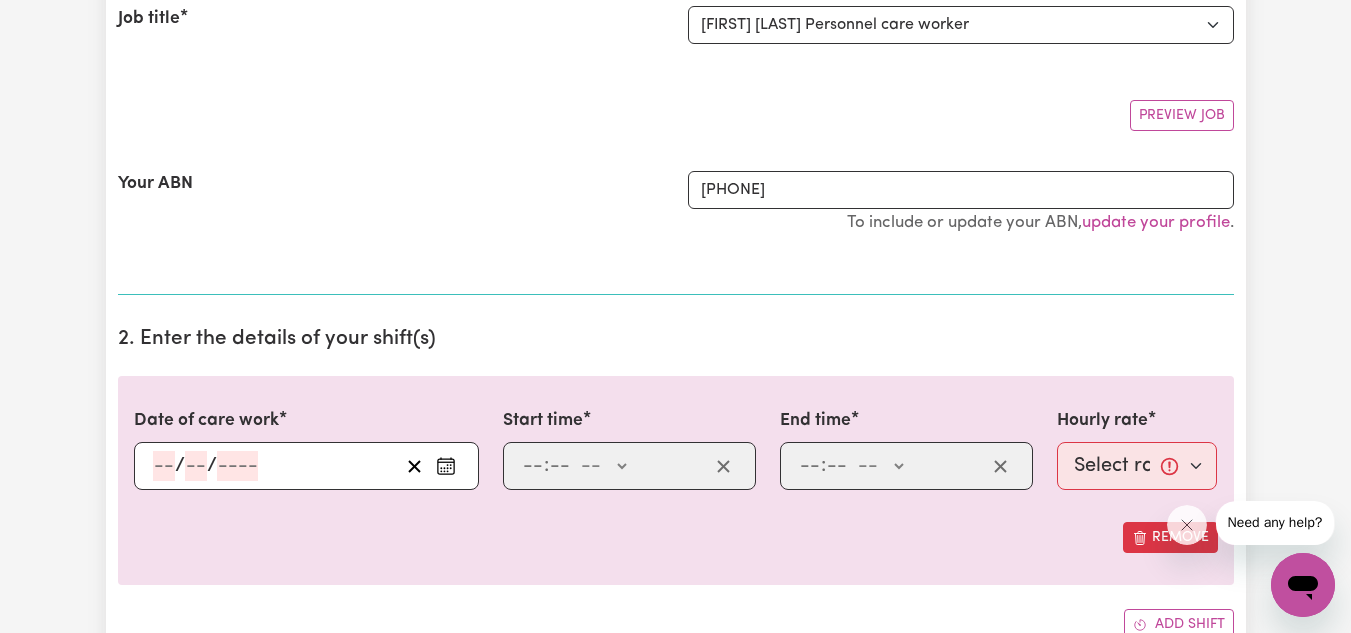 click 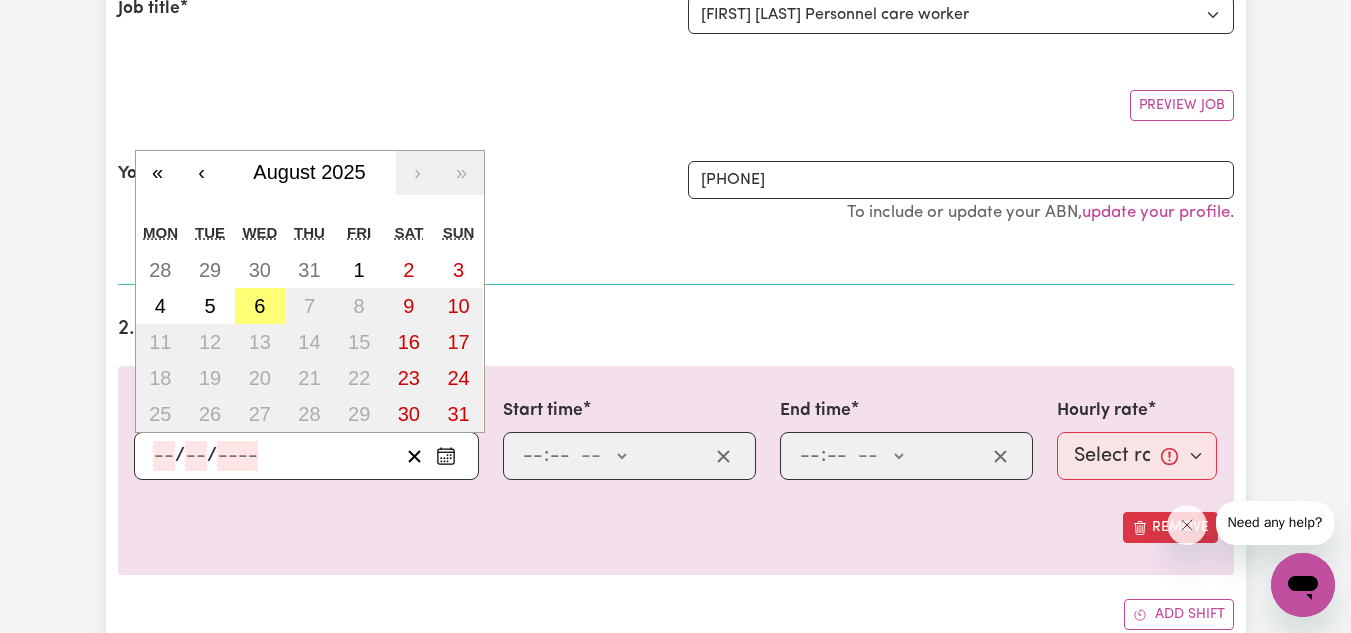 scroll, scrollTop: 300, scrollLeft: 0, axis: vertical 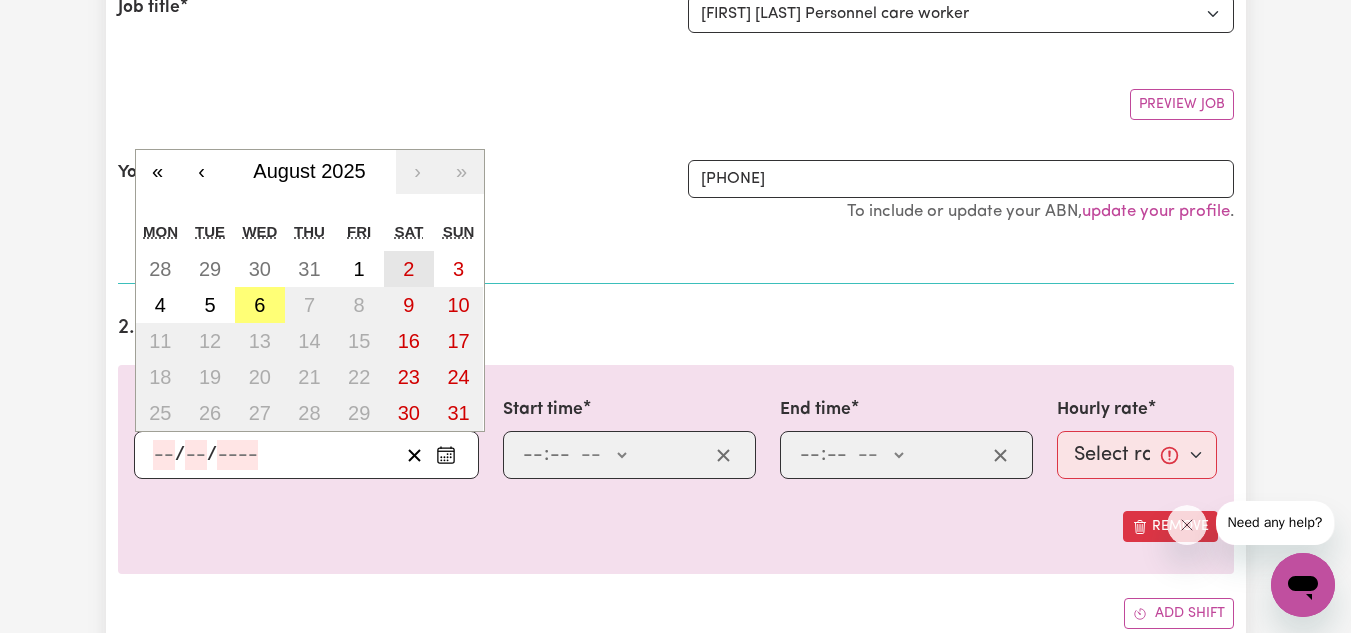 click on "2" at bounding box center [409, 269] 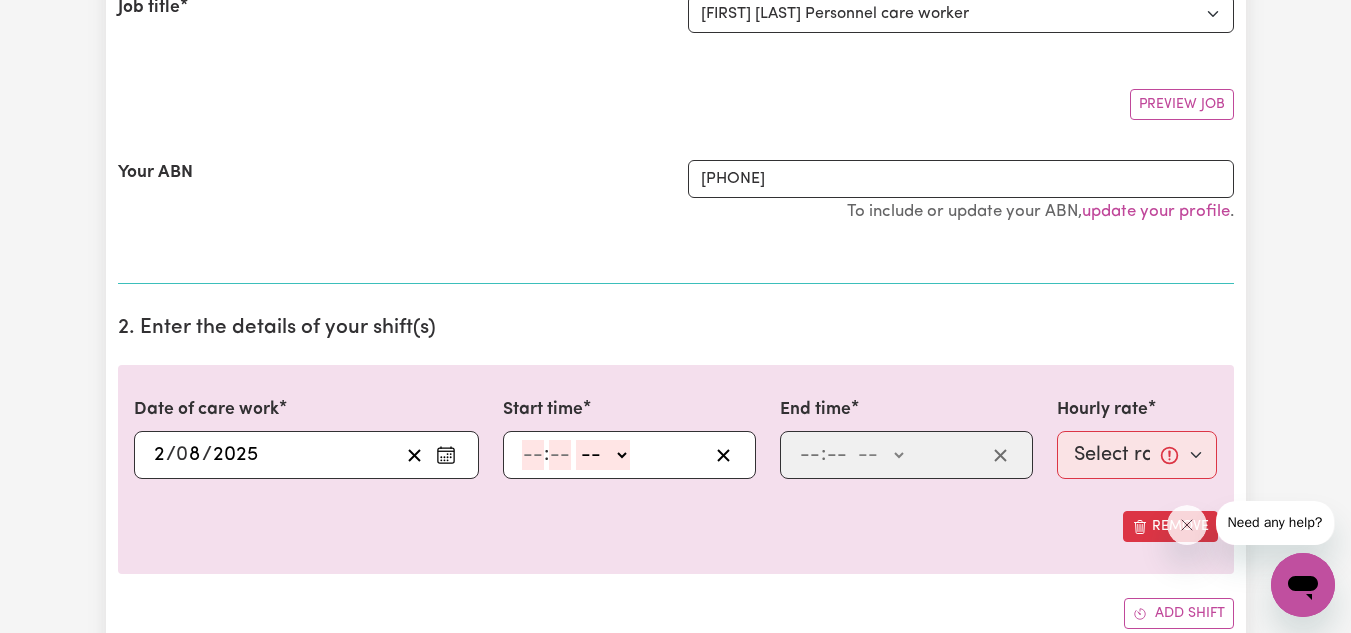 click 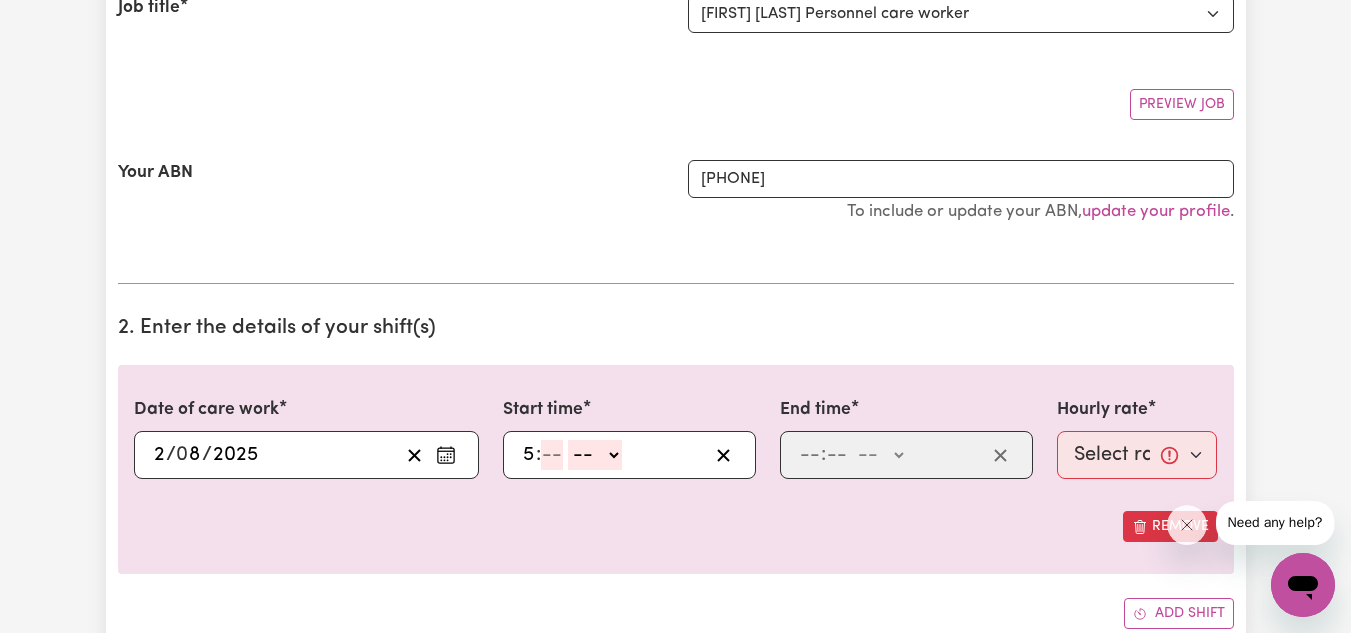 type on "5" 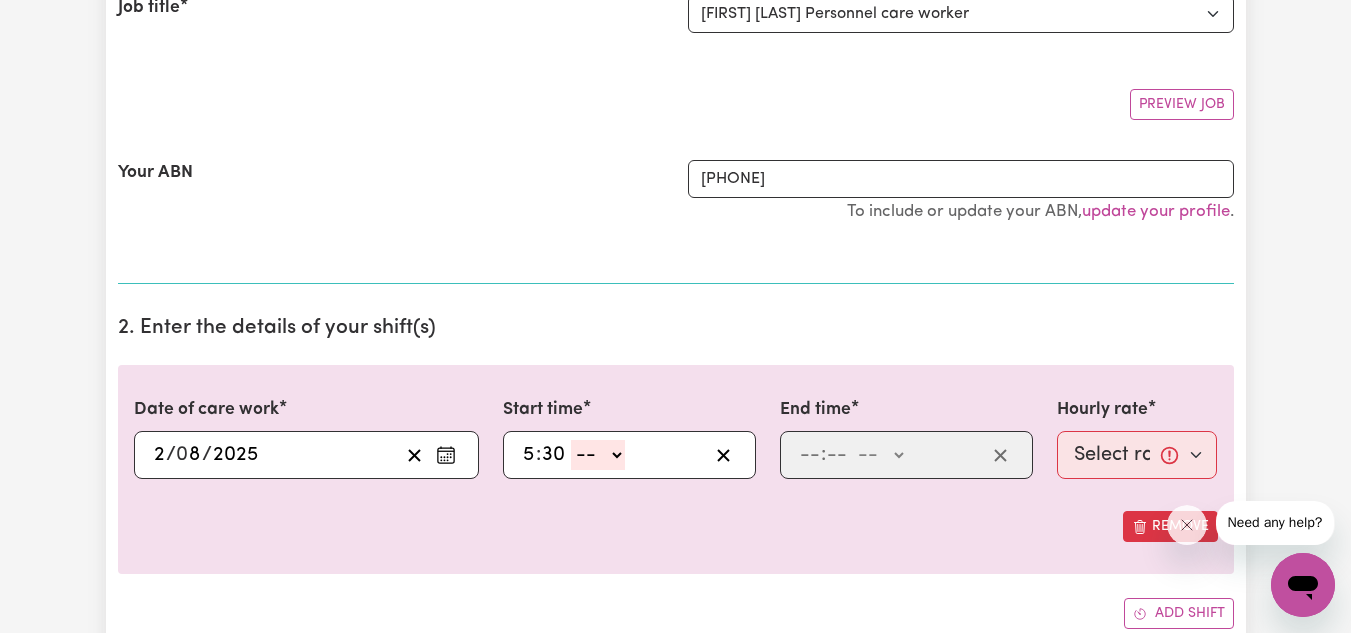 type on "30" 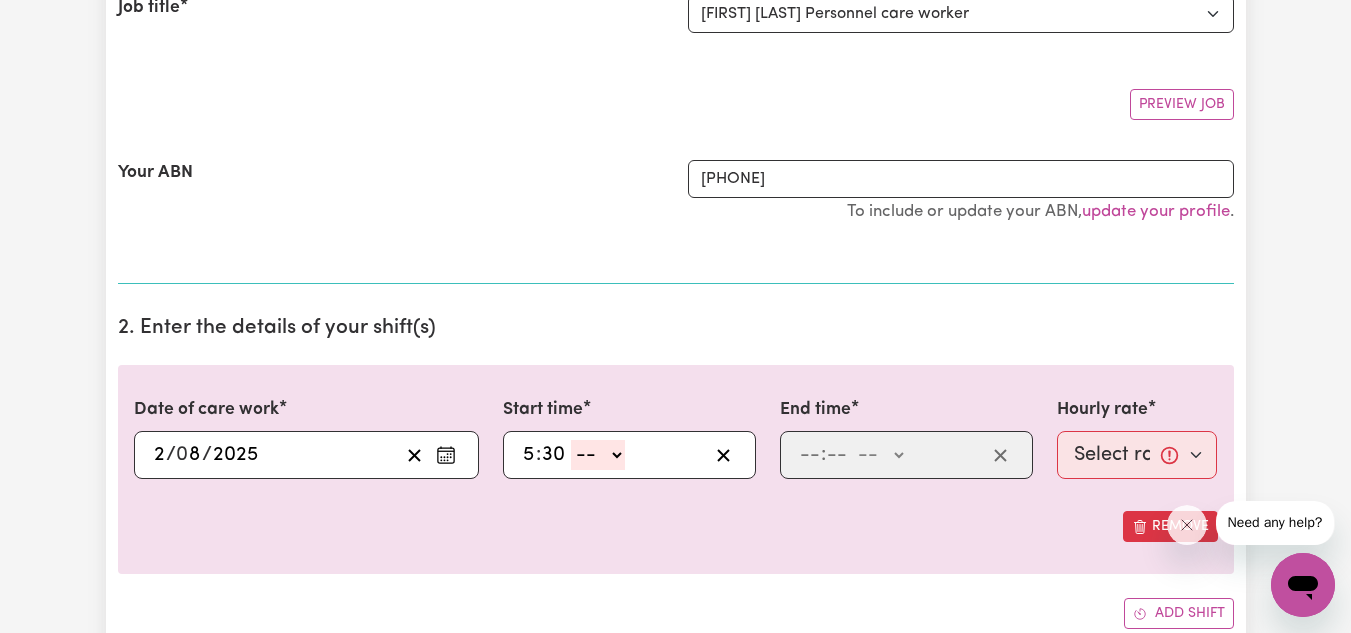 select on "pm" 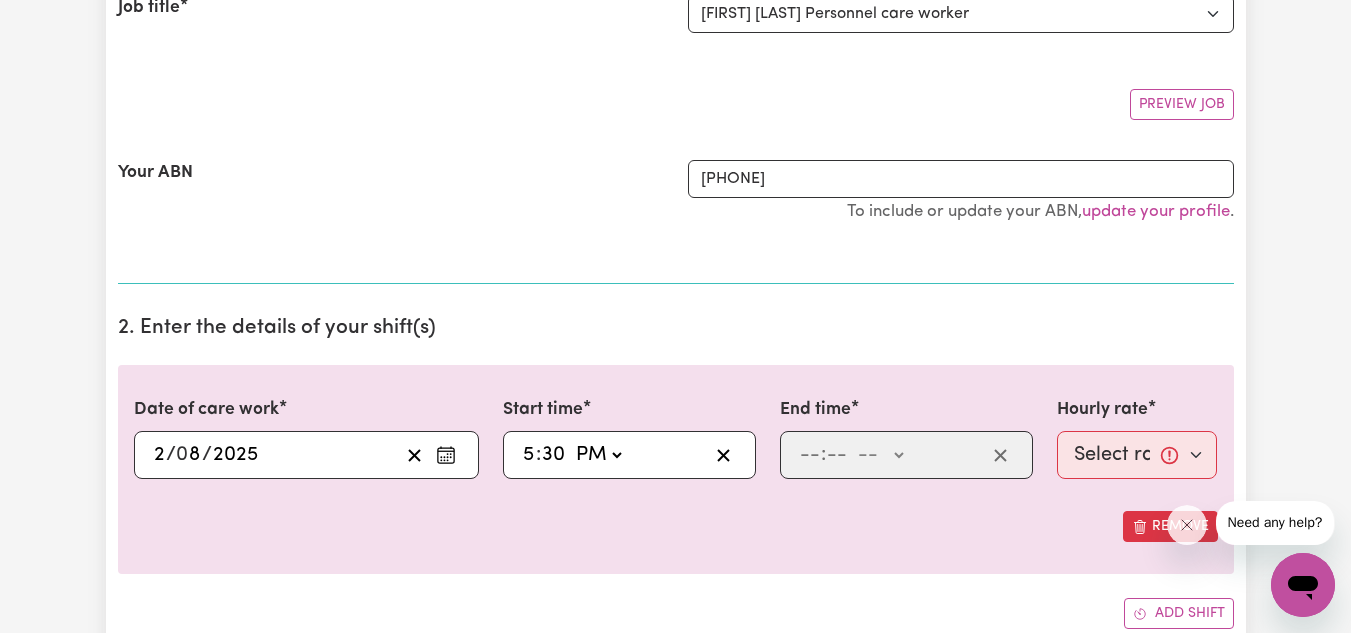 click on "-- AM PM" 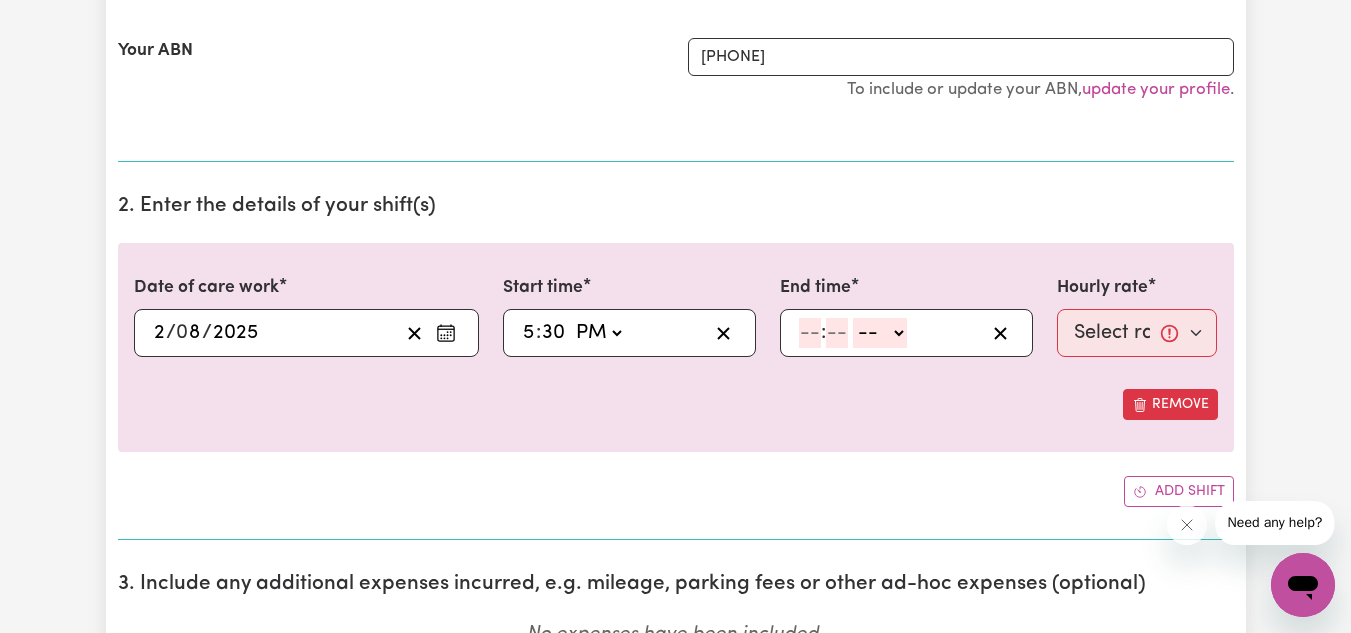 scroll, scrollTop: 427, scrollLeft: 0, axis: vertical 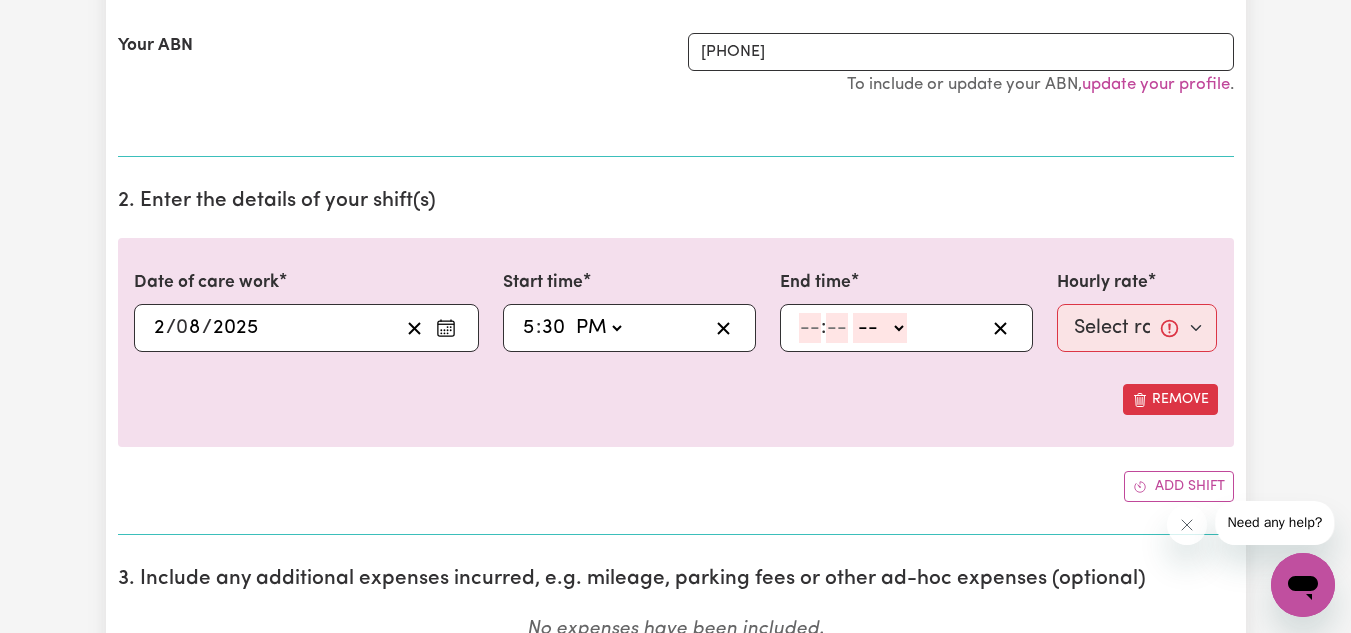 click 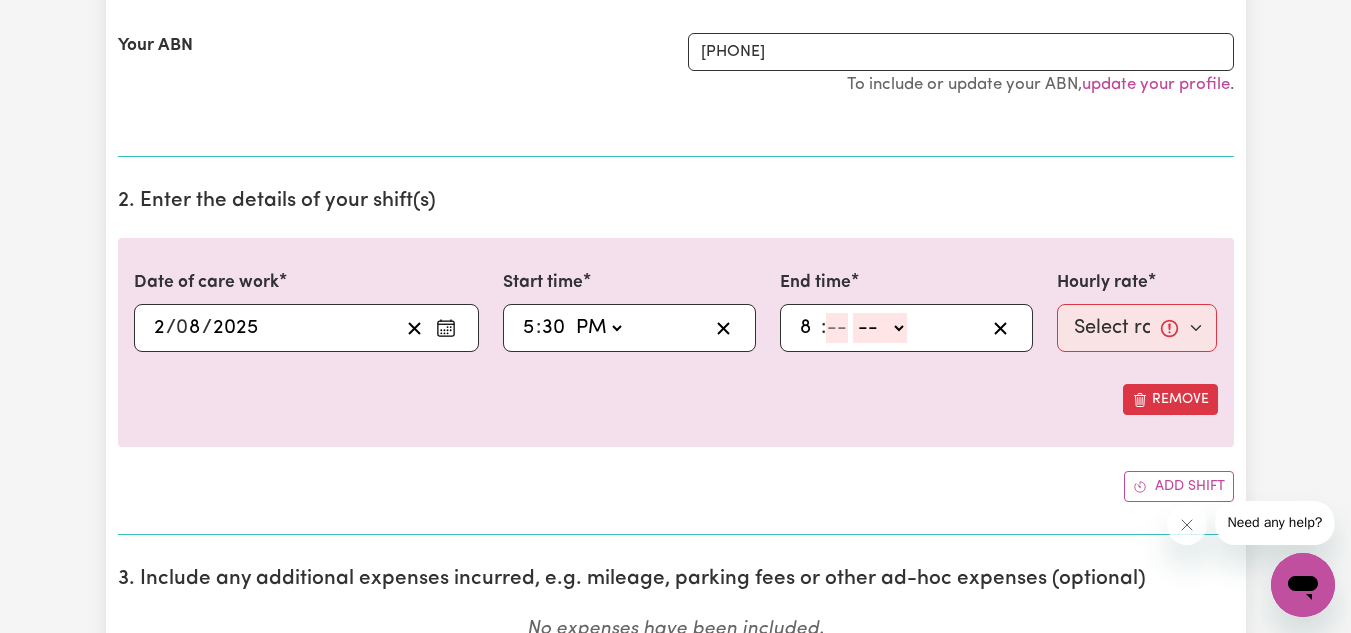 type on "8" 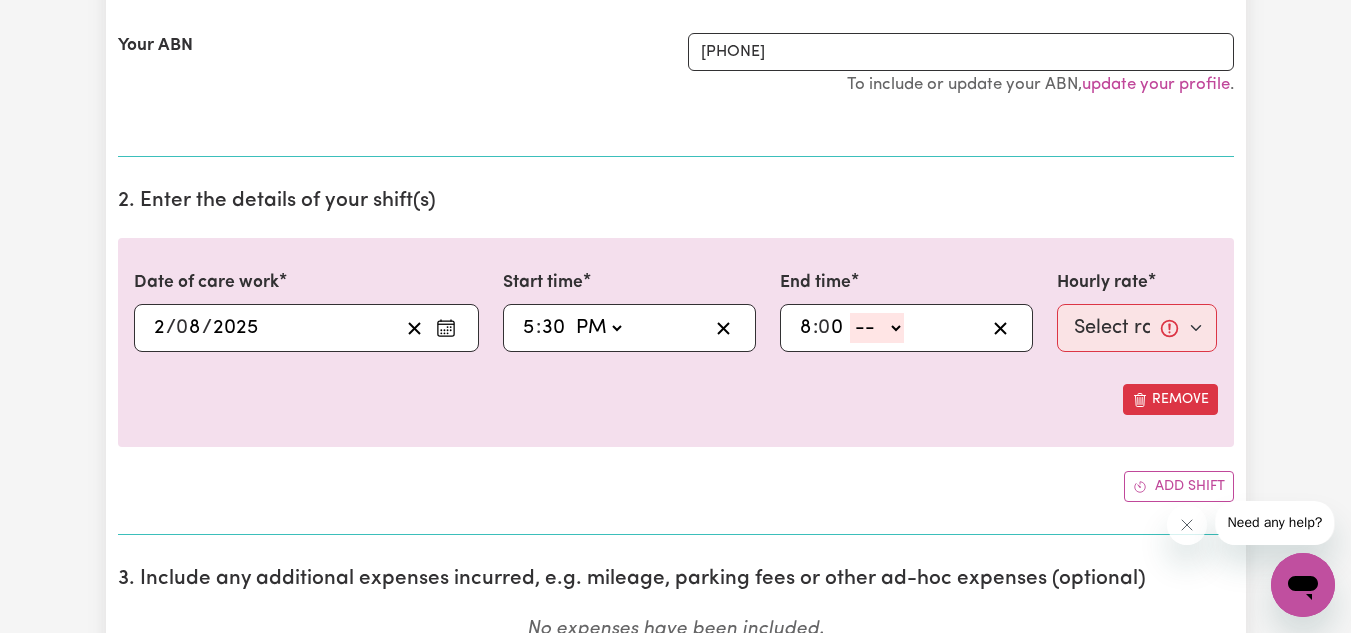 type on "0" 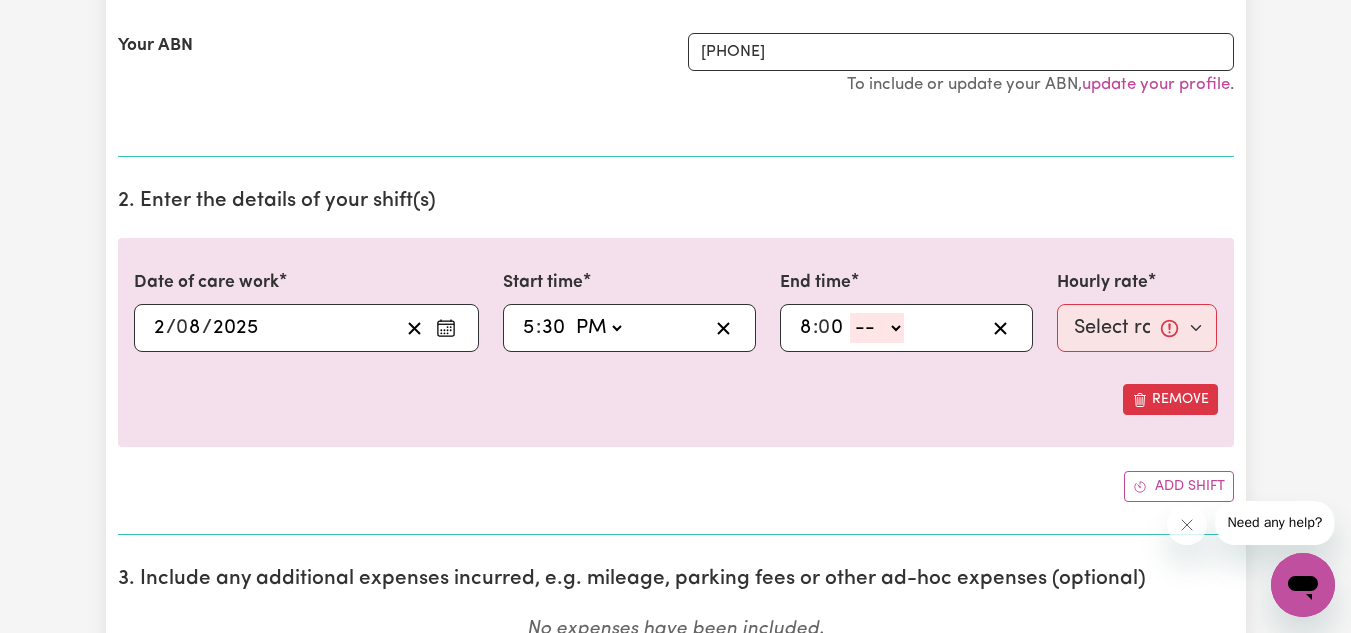 select on "pm" 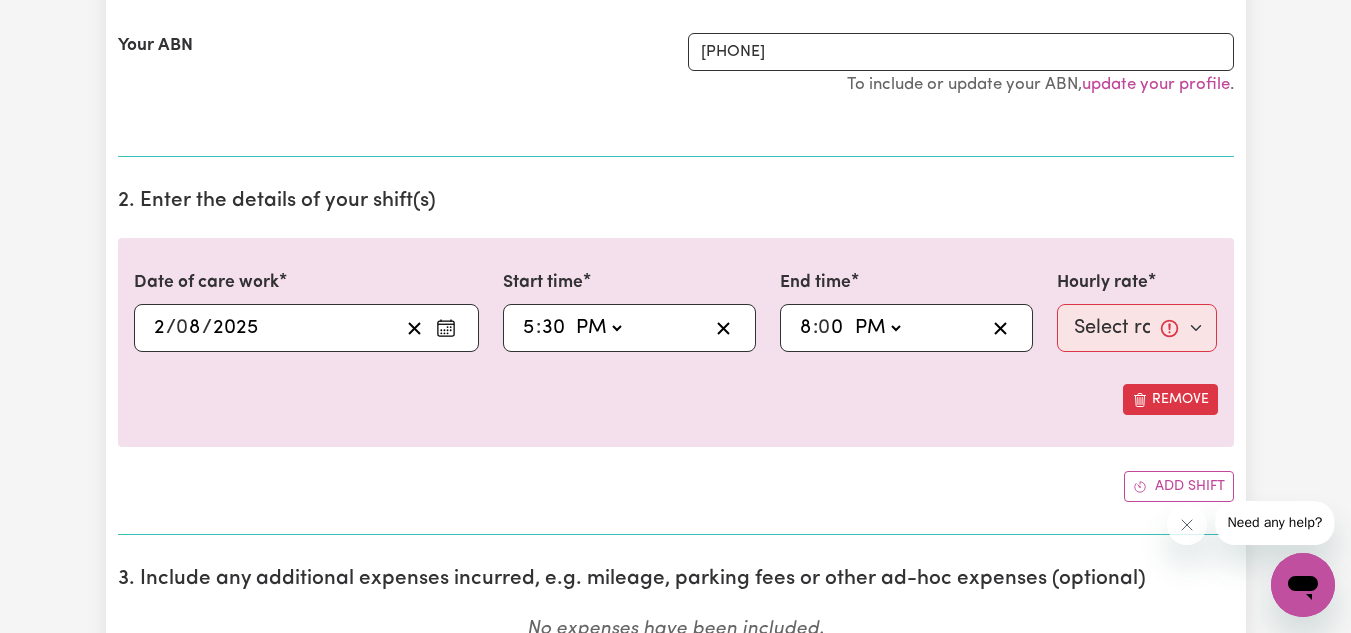 click on "-- AM PM" 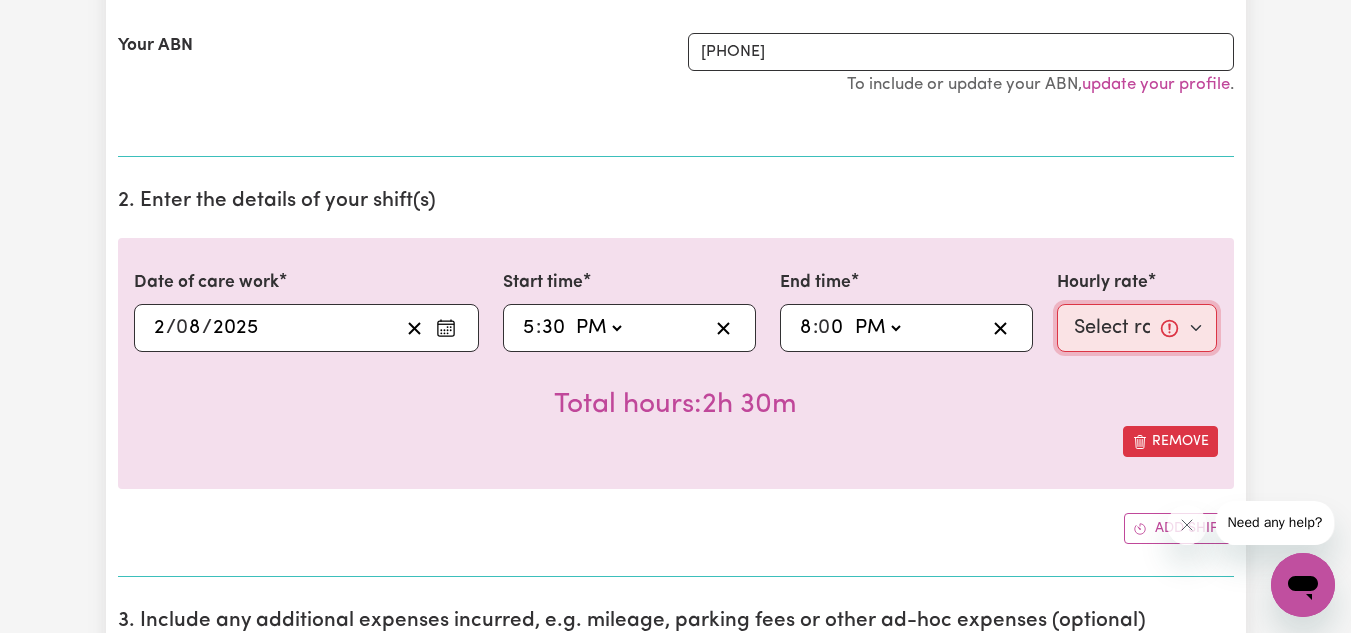 click on "Select rate... $51.40 (Weekday) $62.83 (Saturday) $72.77 (Sunday)" at bounding box center [1137, 328] 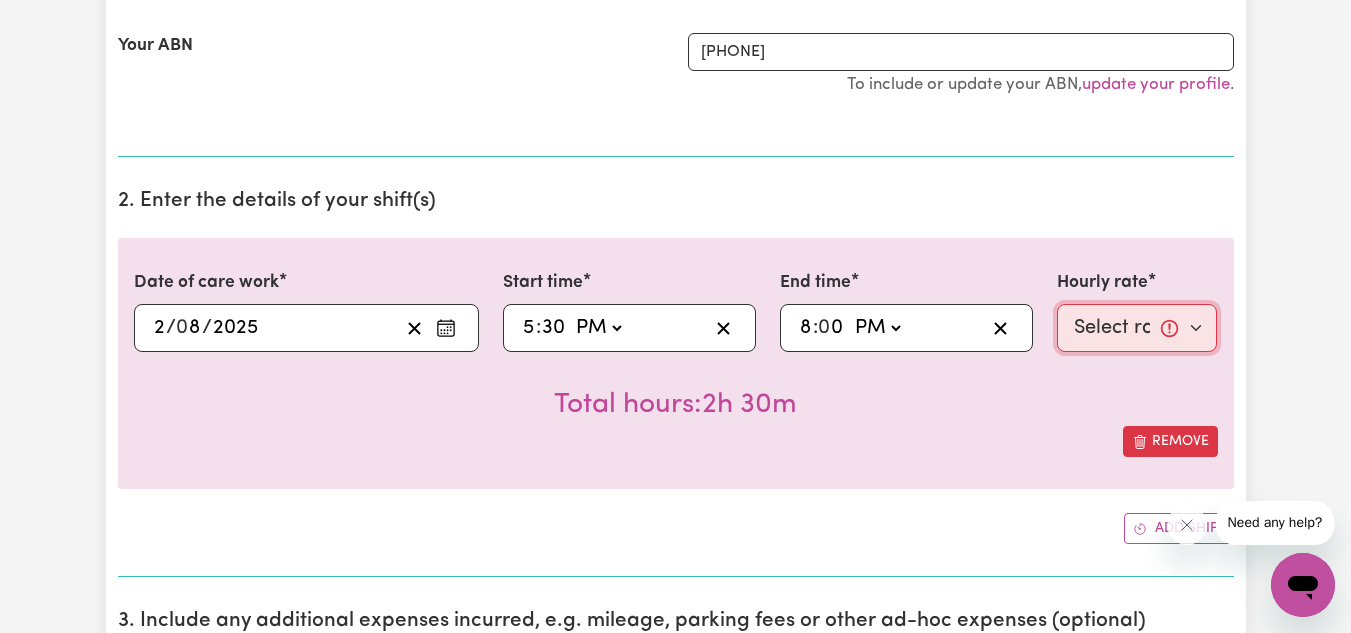 select on "[NUMBER]-[DAY]" 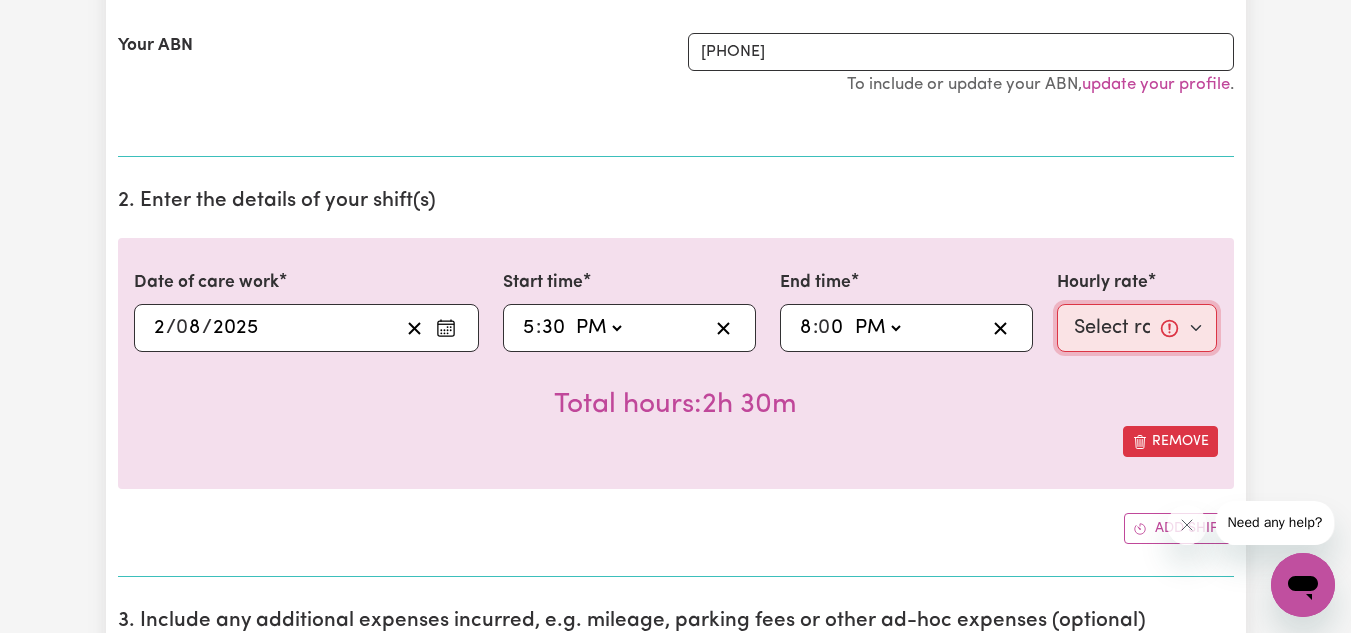 click on "Select rate... $51.40 (Weekday) $62.83 (Saturday) $72.77 (Sunday)" at bounding box center [1137, 328] 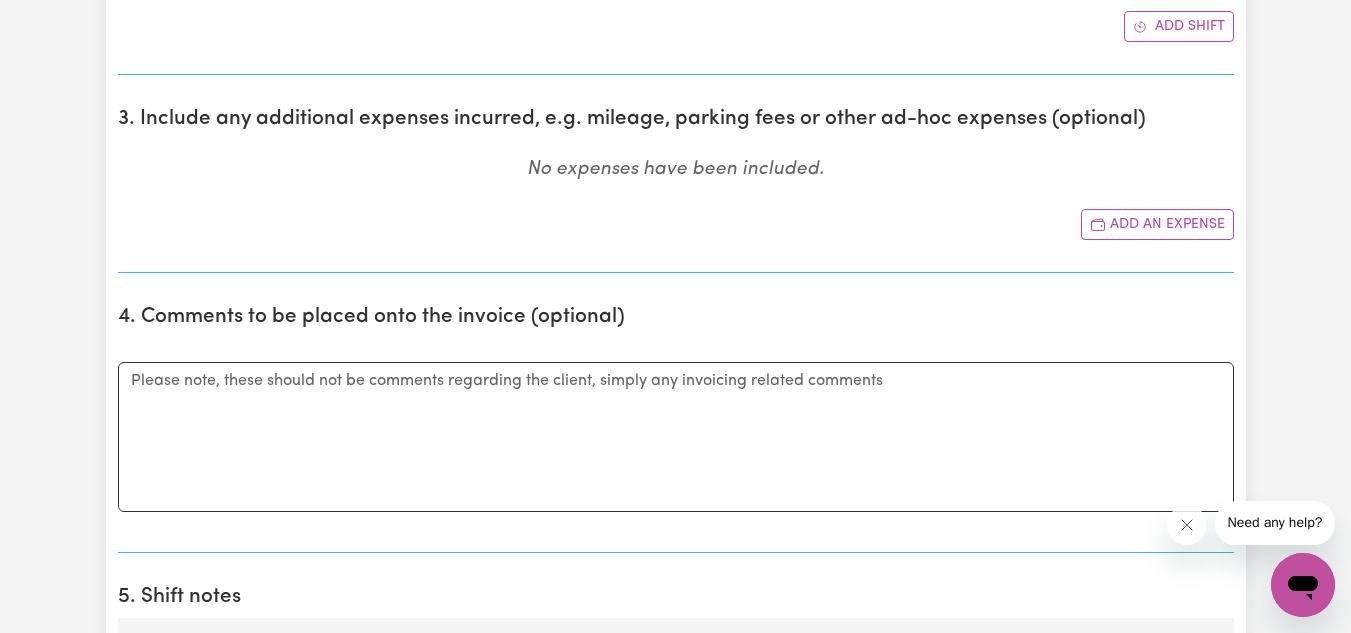 scroll, scrollTop: 1221, scrollLeft: 0, axis: vertical 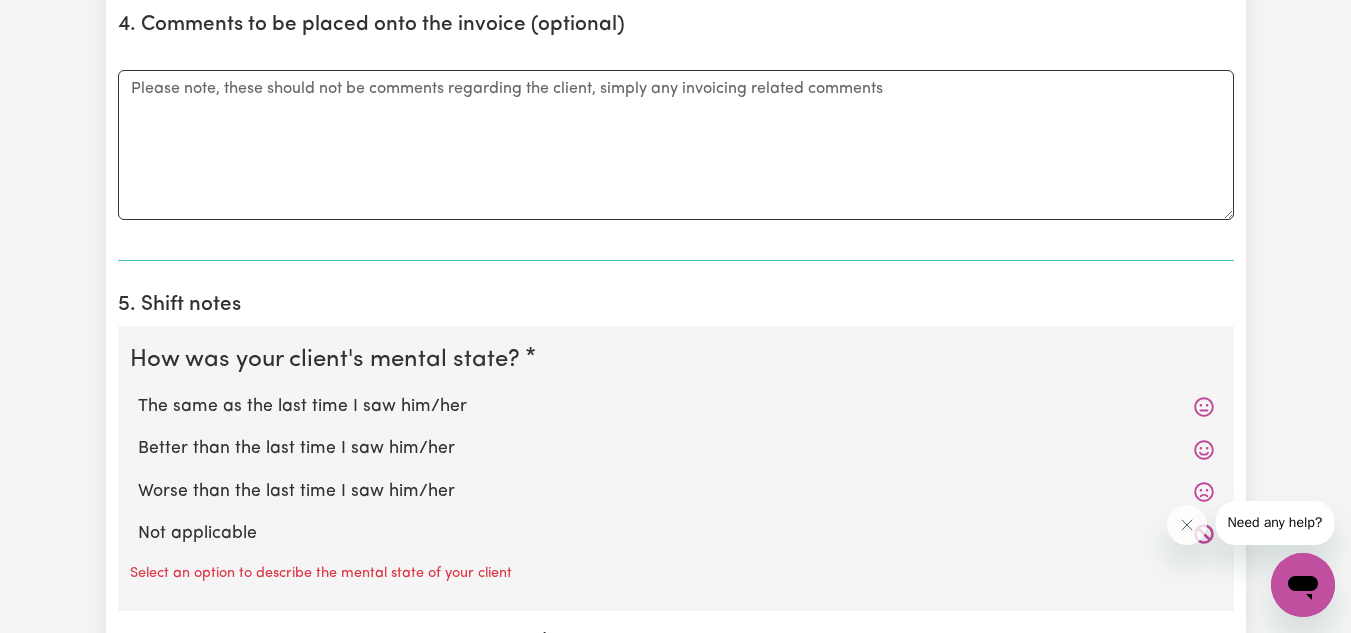 click on "The same as the last time I saw him/her" at bounding box center [676, 407] 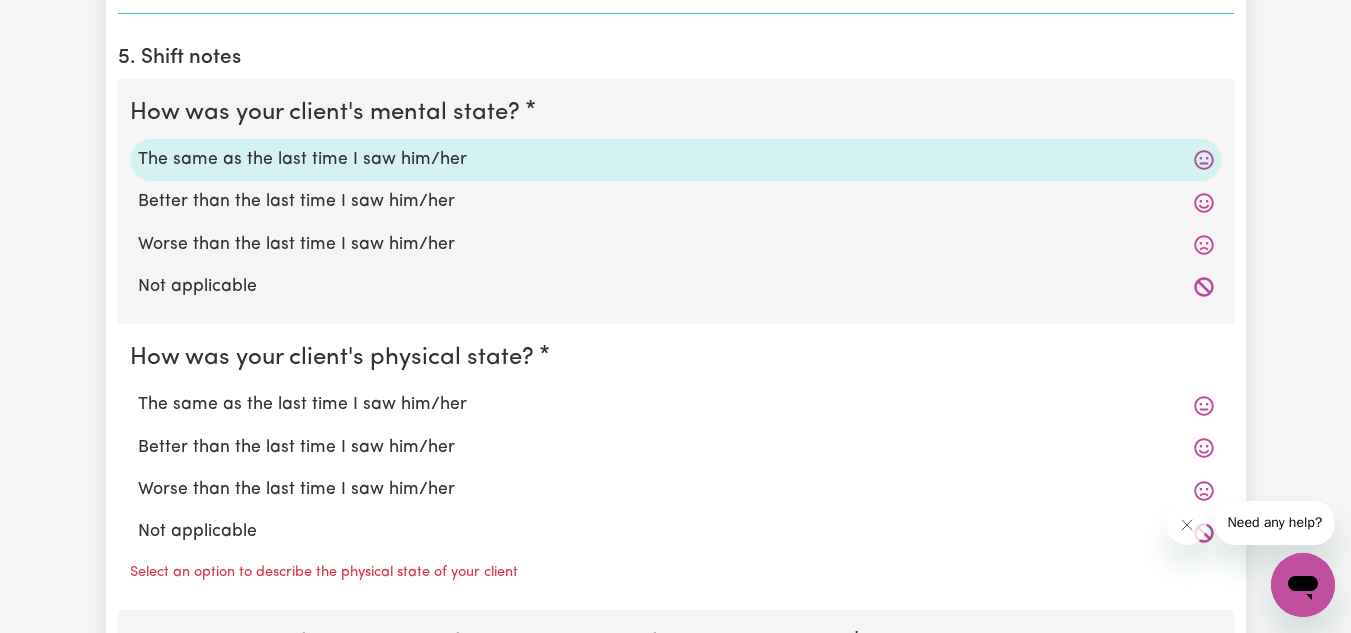 click on "The same as the last time I saw him/her" at bounding box center [676, 405] 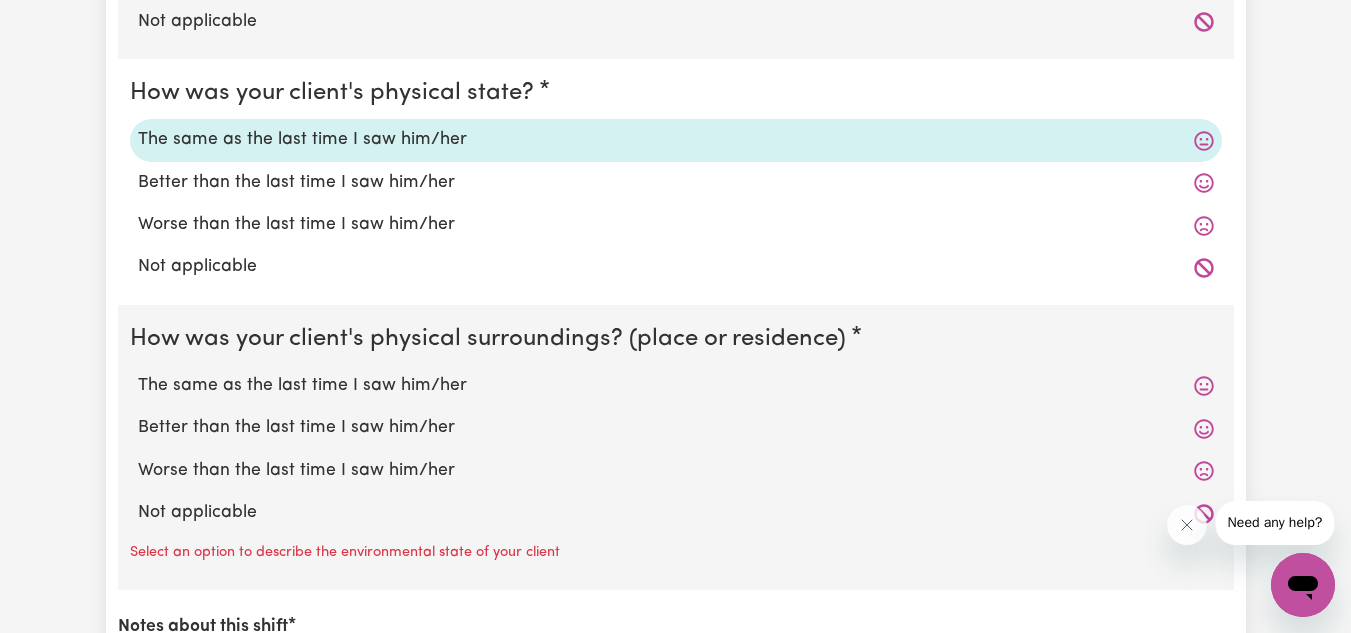 scroll, scrollTop: 1734, scrollLeft: 0, axis: vertical 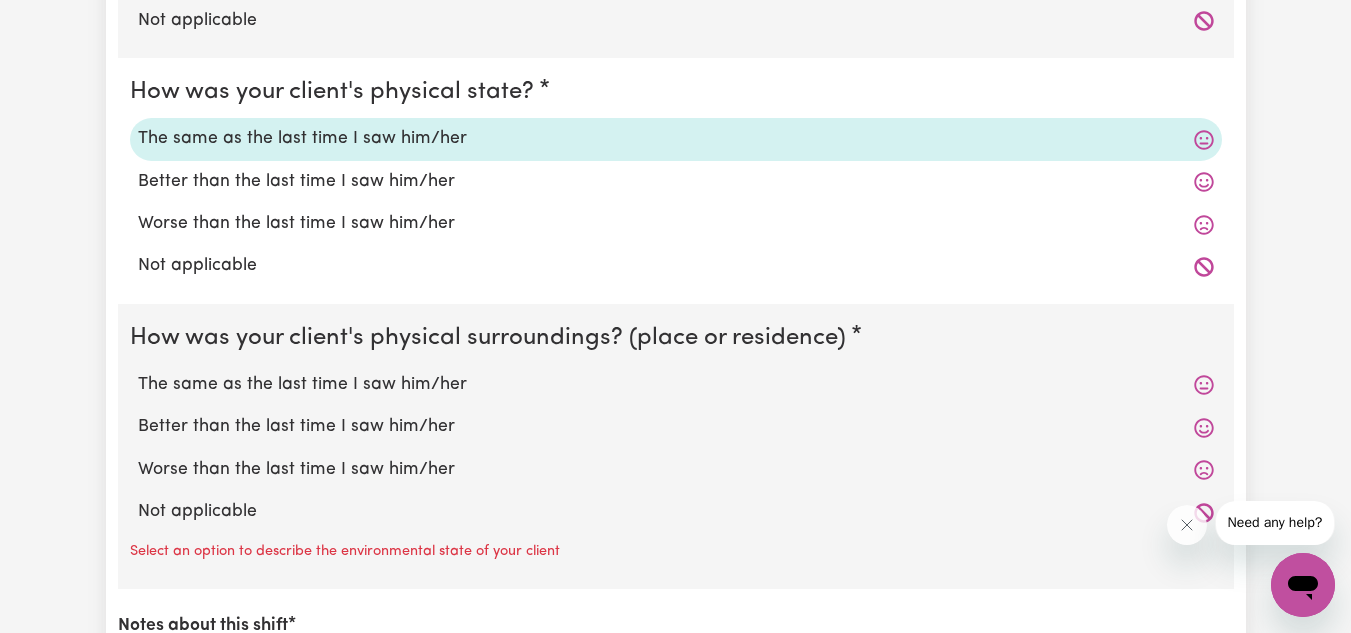 click on "The same as the last time I saw him/her" at bounding box center (676, 385) 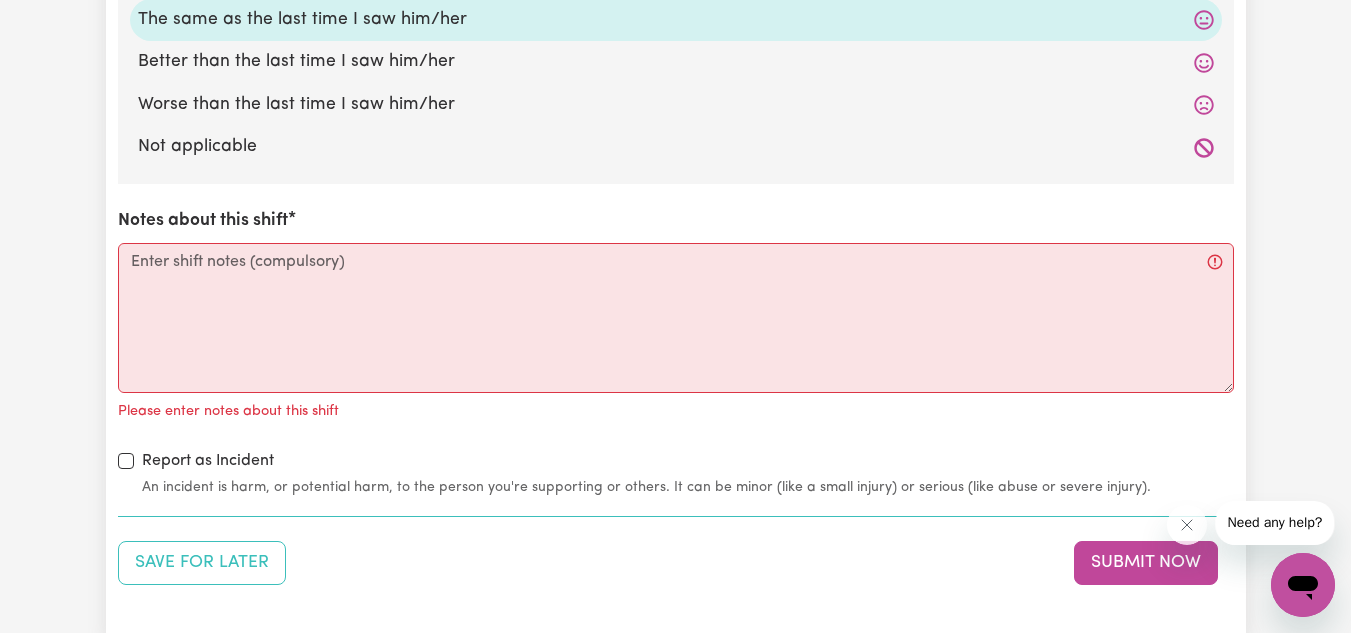 scroll, scrollTop: 2261, scrollLeft: 0, axis: vertical 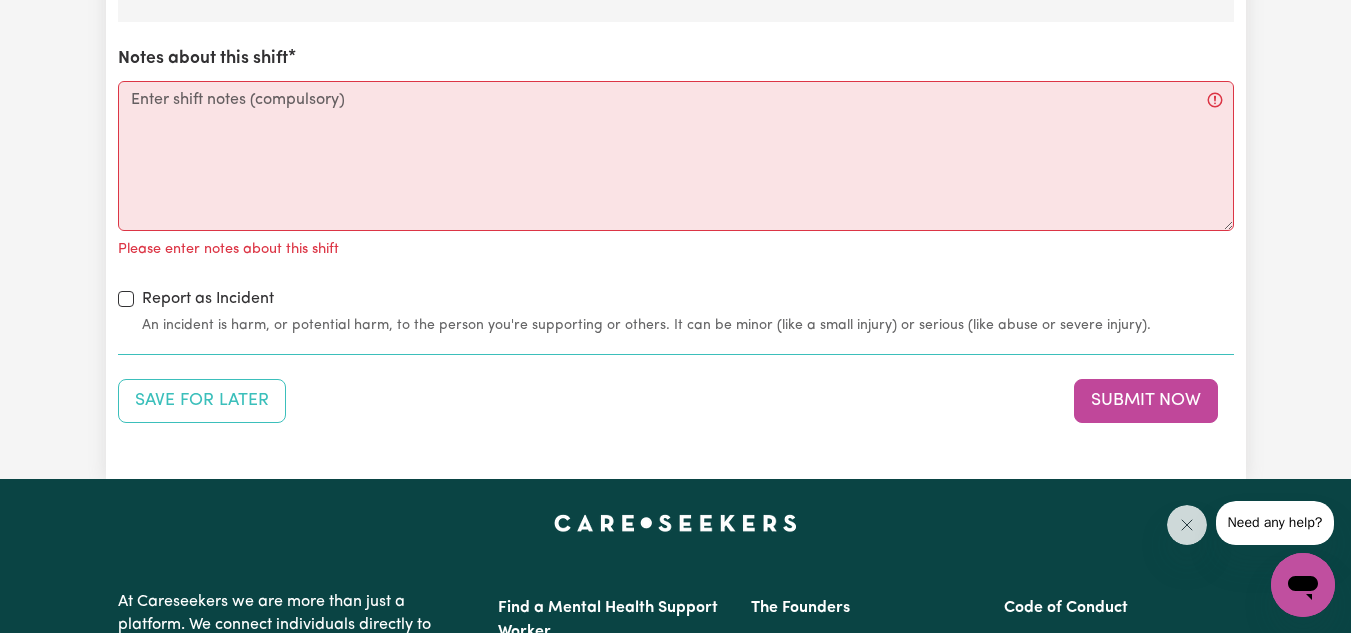 click on "Report as Incident An incident is harm, or potential harm, to the person you're supporting or others. It can be minor (like a small injury) or serious (like abuse or severe injury)." at bounding box center [676, 311] 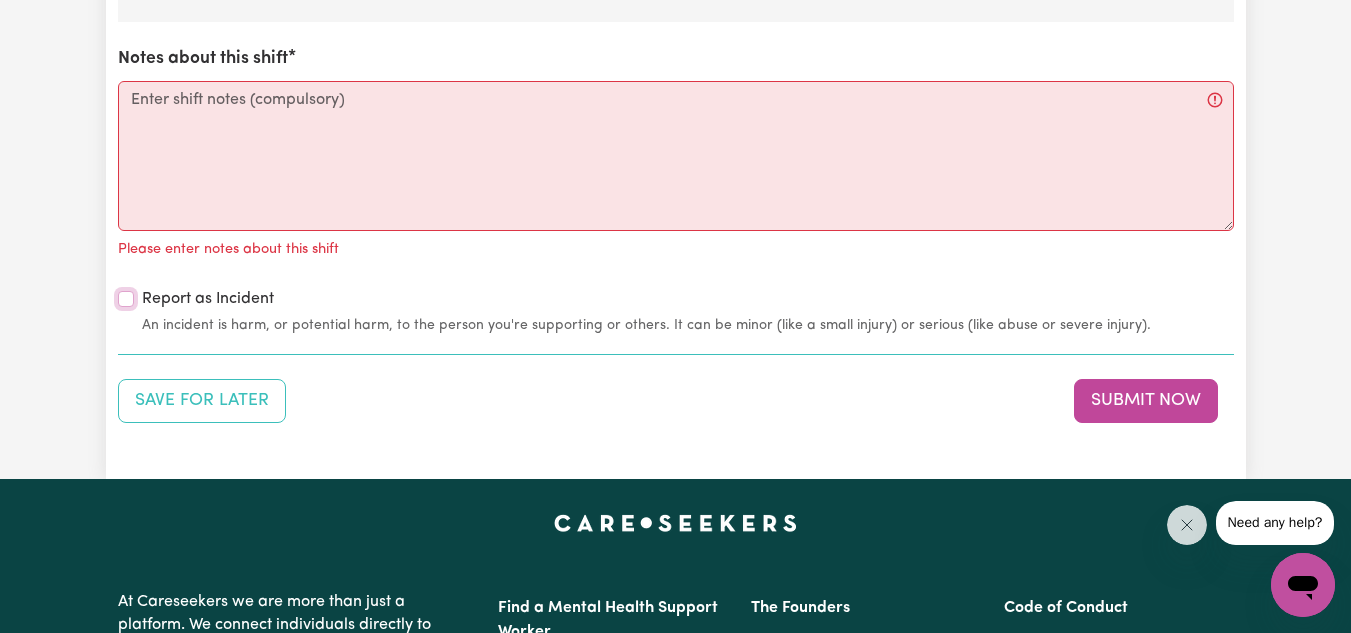 click on "Report as Incident" at bounding box center (126, 299) 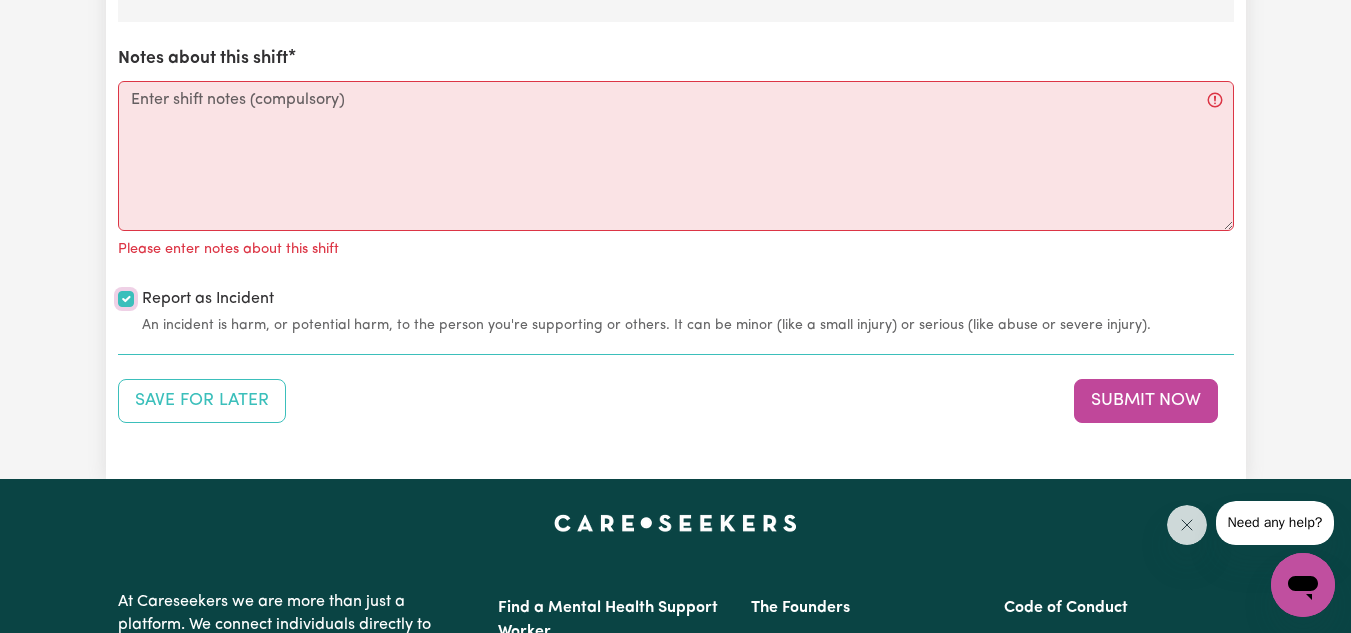 click on "Report as Incident" at bounding box center (126, 299) 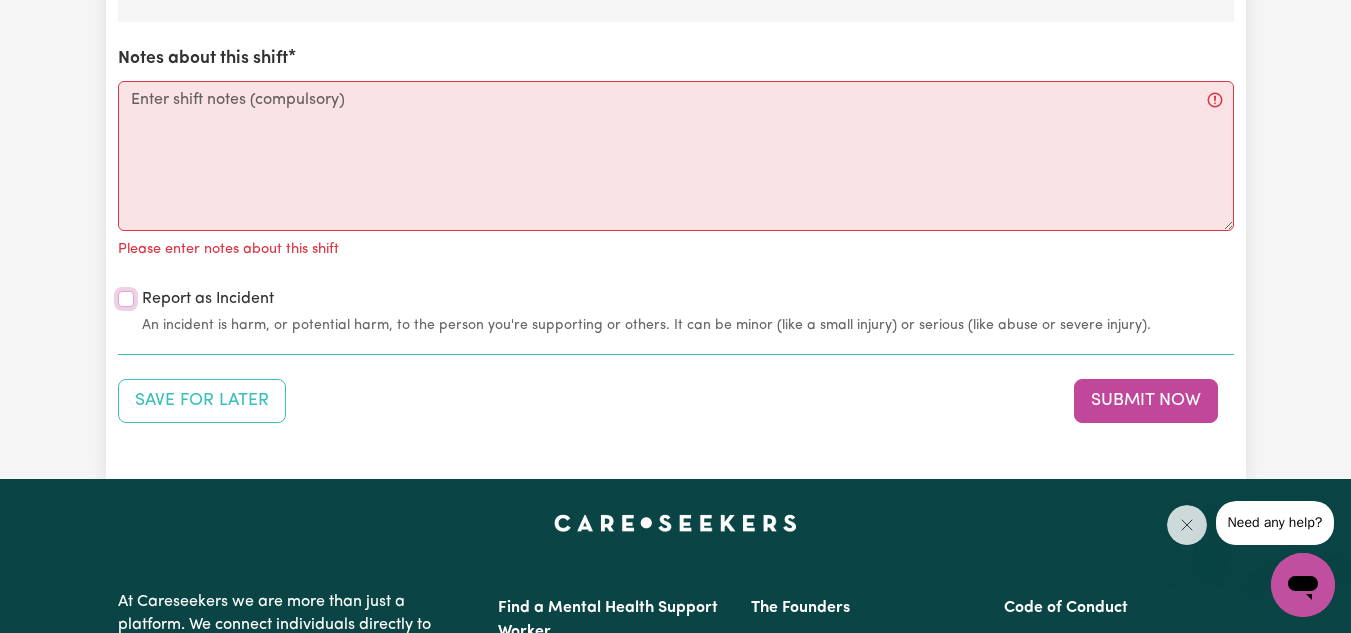 checkbox on "false" 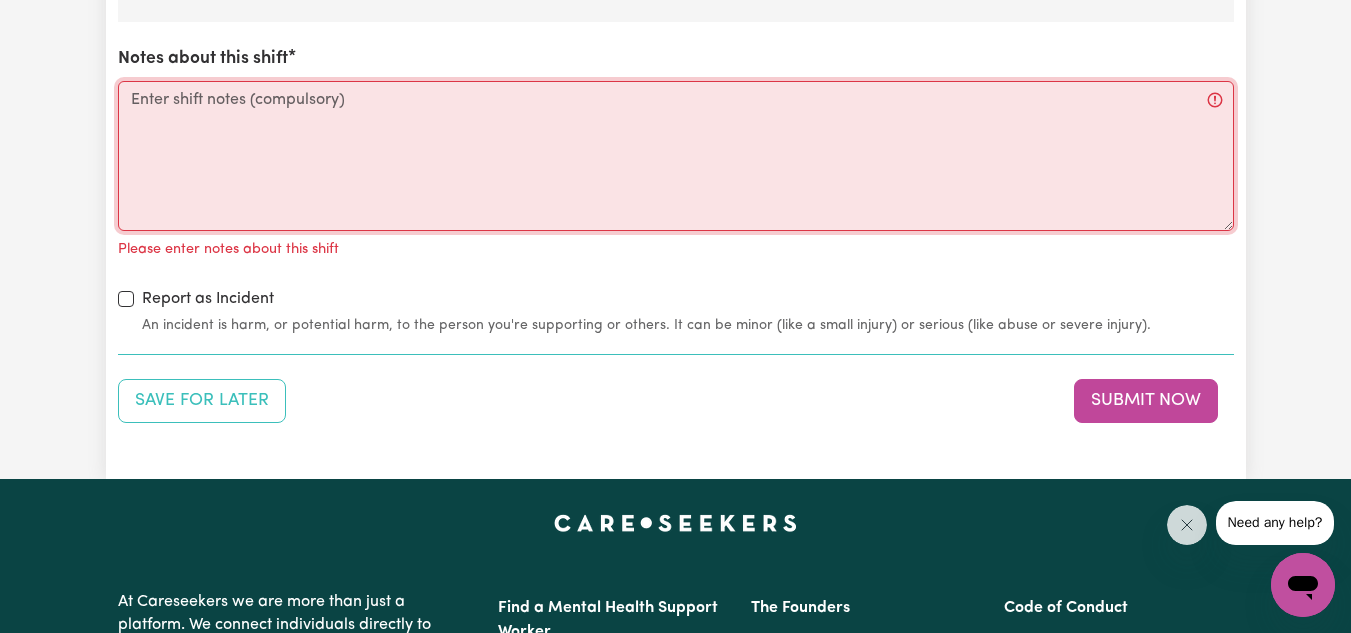 click on "Notes about this shift" at bounding box center (676, 156) 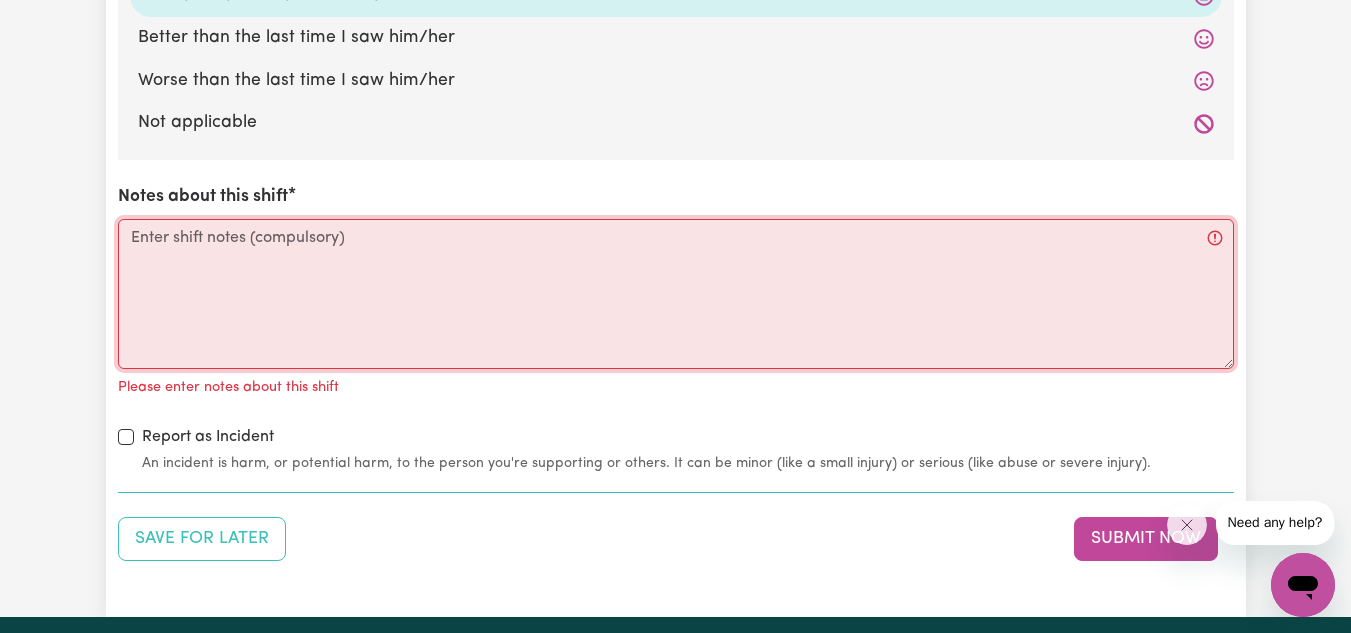 scroll, scrollTop: 2245, scrollLeft: 0, axis: vertical 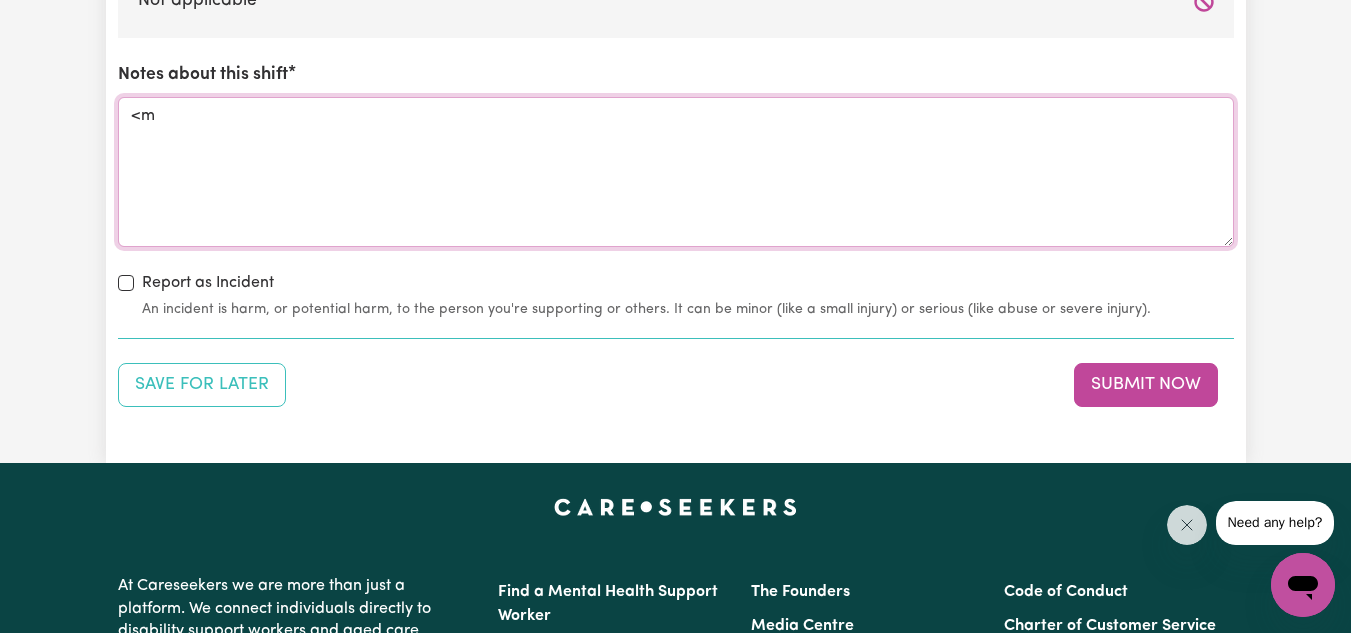 type on "<" 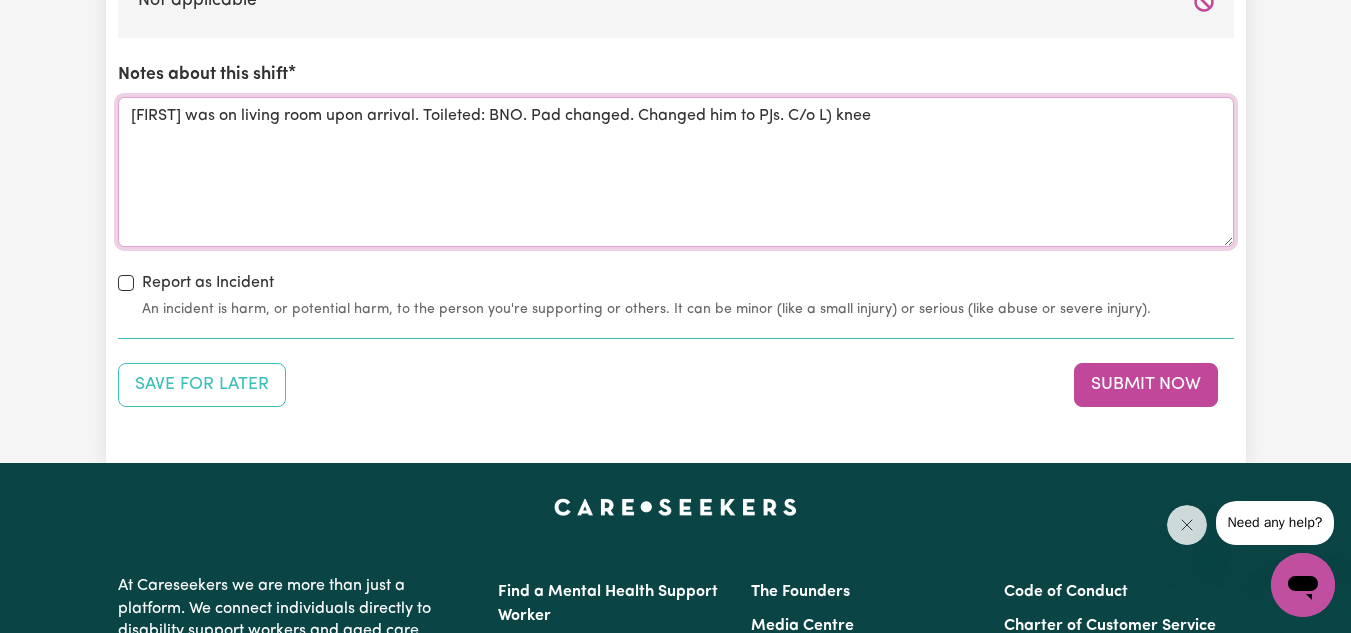 click on "[FIRST] was on living room upon arrival. Toileted: BNO. Pad changed. Changed him to PJs. C/o L) knee" at bounding box center [676, 172] 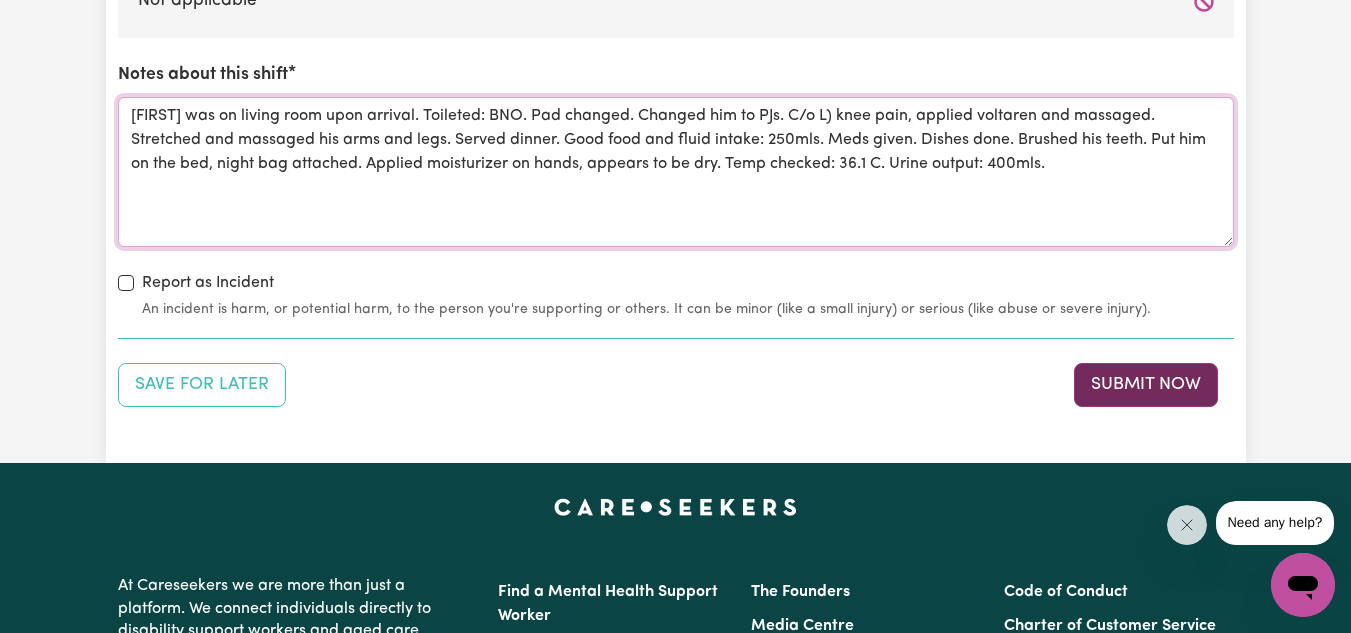 type on "[FIRST] was on living room upon arrival. Toileted: BNO. Pad changed. Changed him to PJs. C/o L) knee pain, applied voltaren and massaged. Stretched and massaged his arms and legs. Served dinner. Good food and fluid intake: 250mls. Meds given. Dishes done. Brushed his teeth. Put him on the bed, night bag attached. Applied moisturizer on hands, appears to be dry. Temp checked: 36.1 C. Urine output: 400mls." 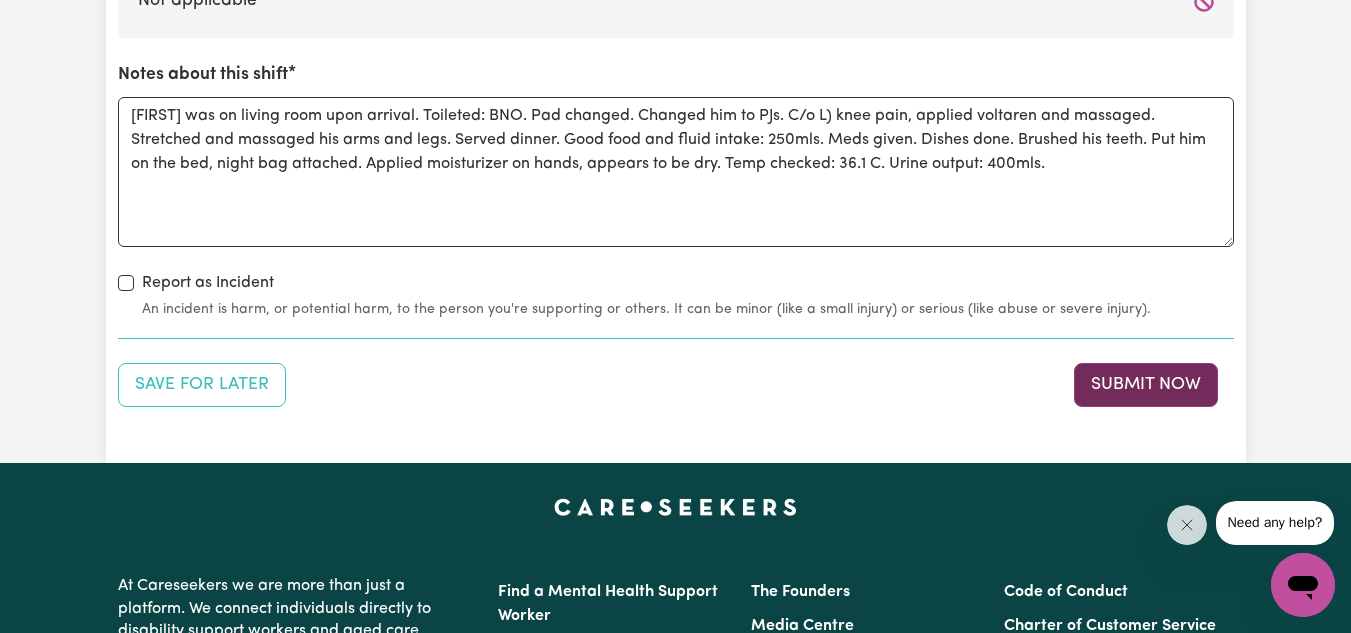 click on "Submit Now" at bounding box center (1146, 385) 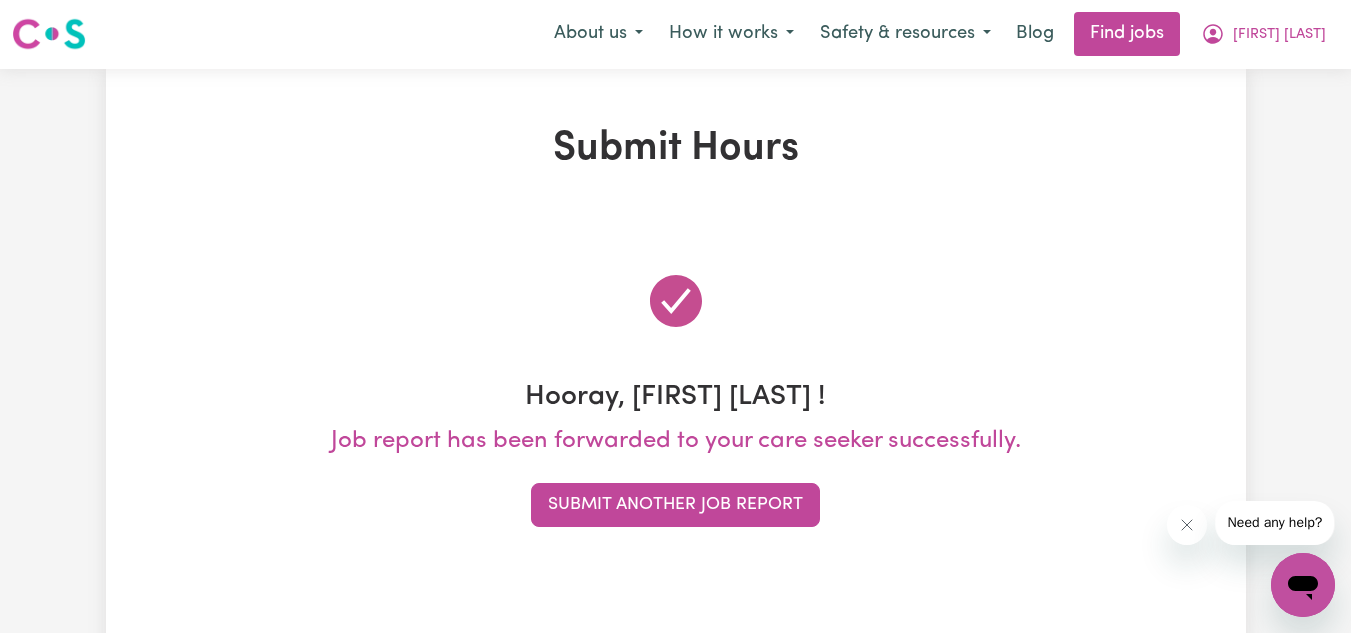 scroll, scrollTop: 0, scrollLeft: 0, axis: both 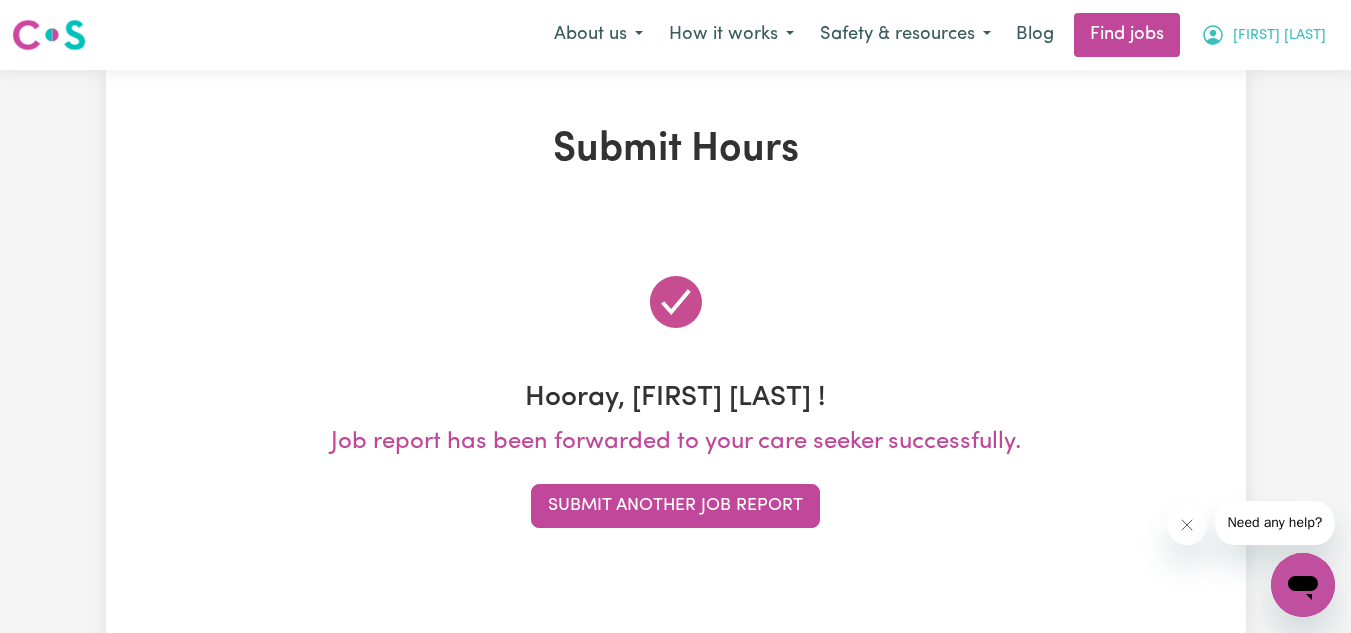 click on "[FIRST] [LAST]" at bounding box center (1263, 35) 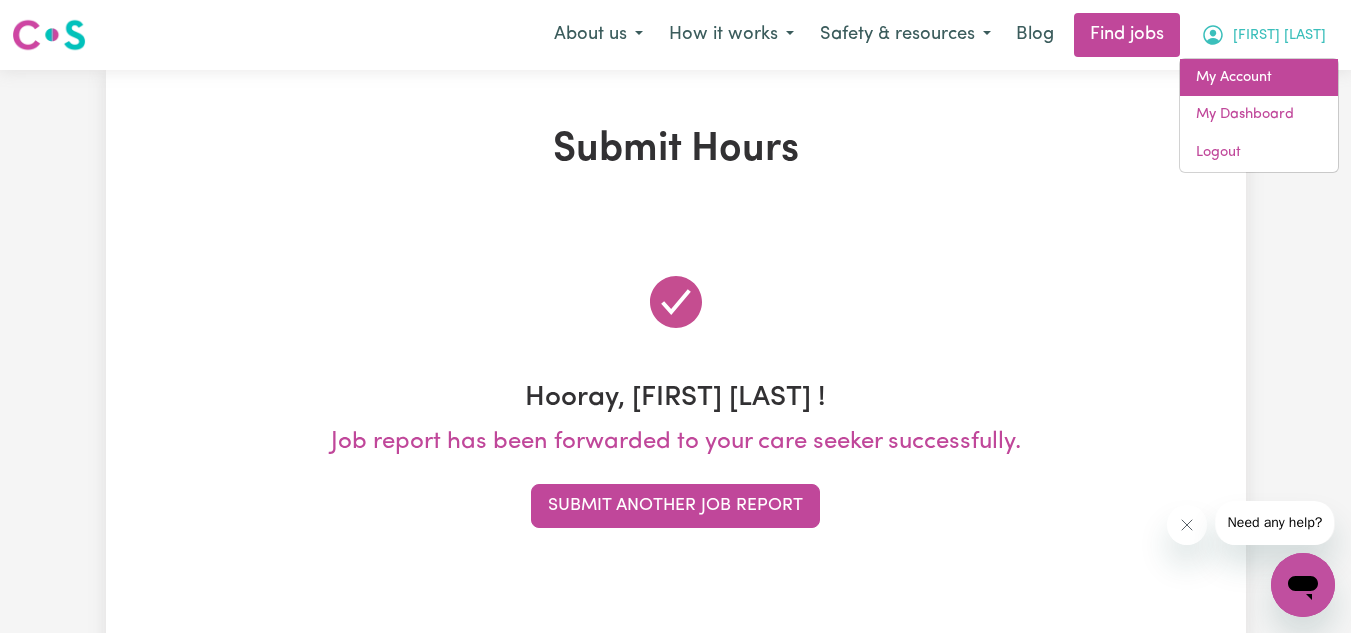 click on "My Account" at bounding box center (1259, 78) 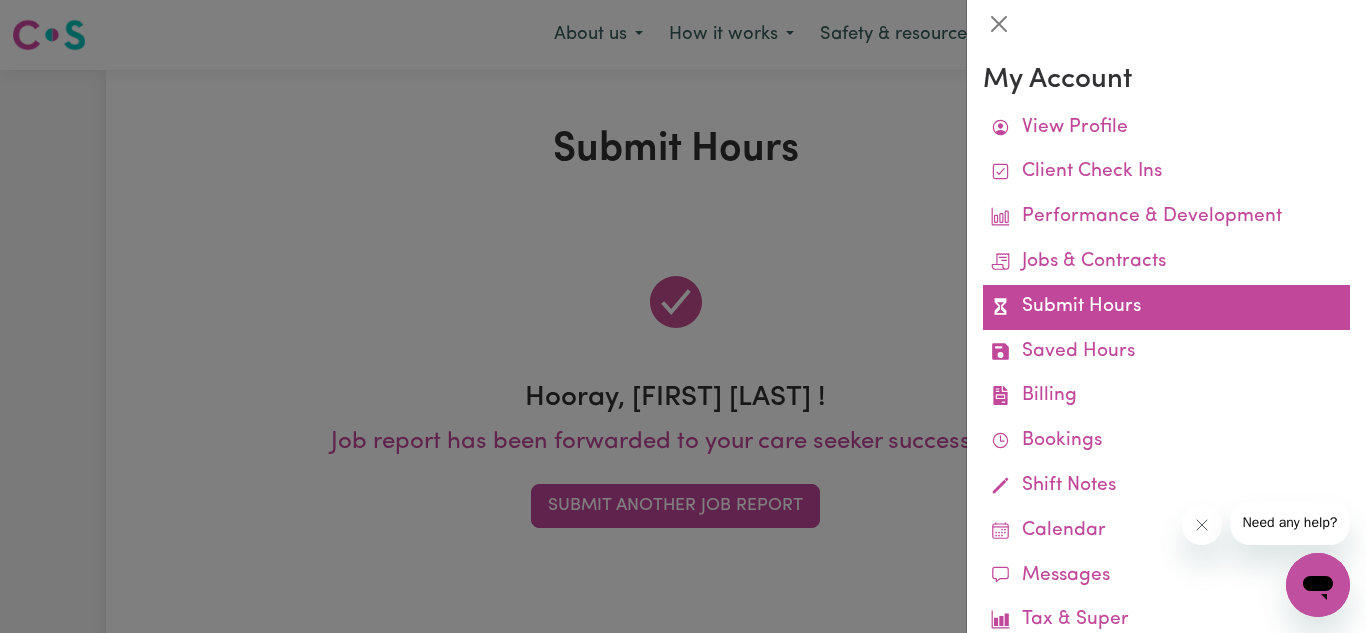 click on "Submit Hours" at bounding box center (1166, 307) 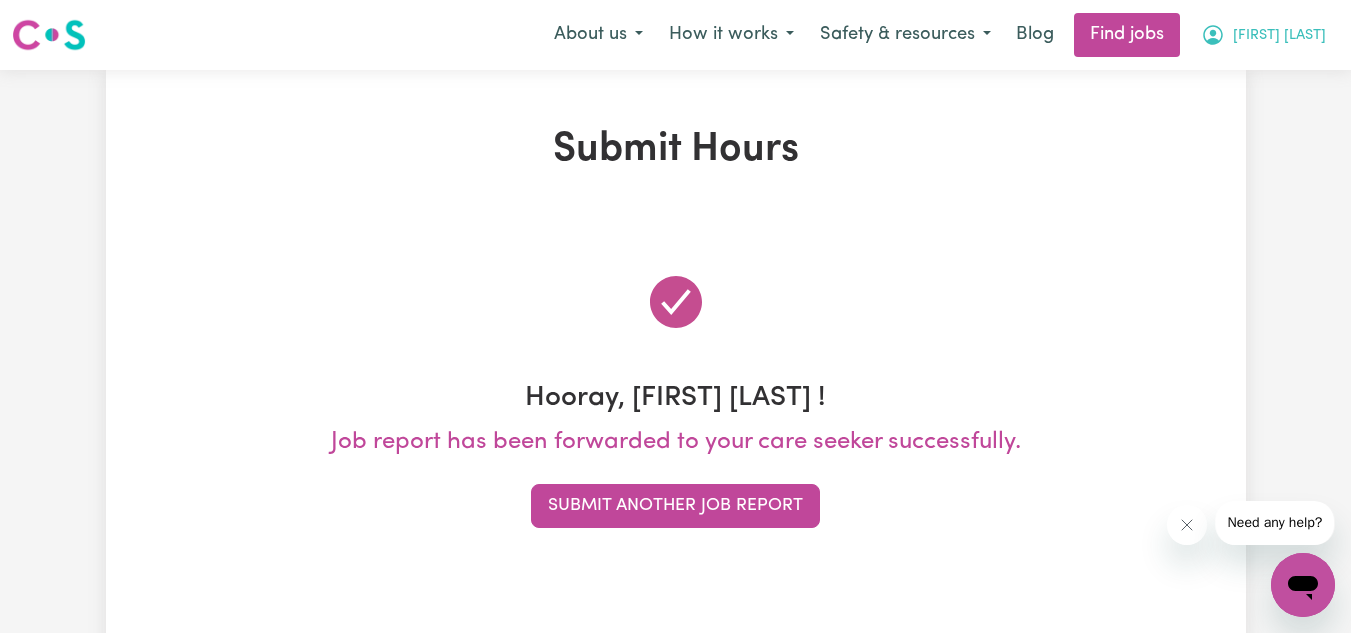 click on "[FIRST] [LAST]" at bounding box center [1279, 36] 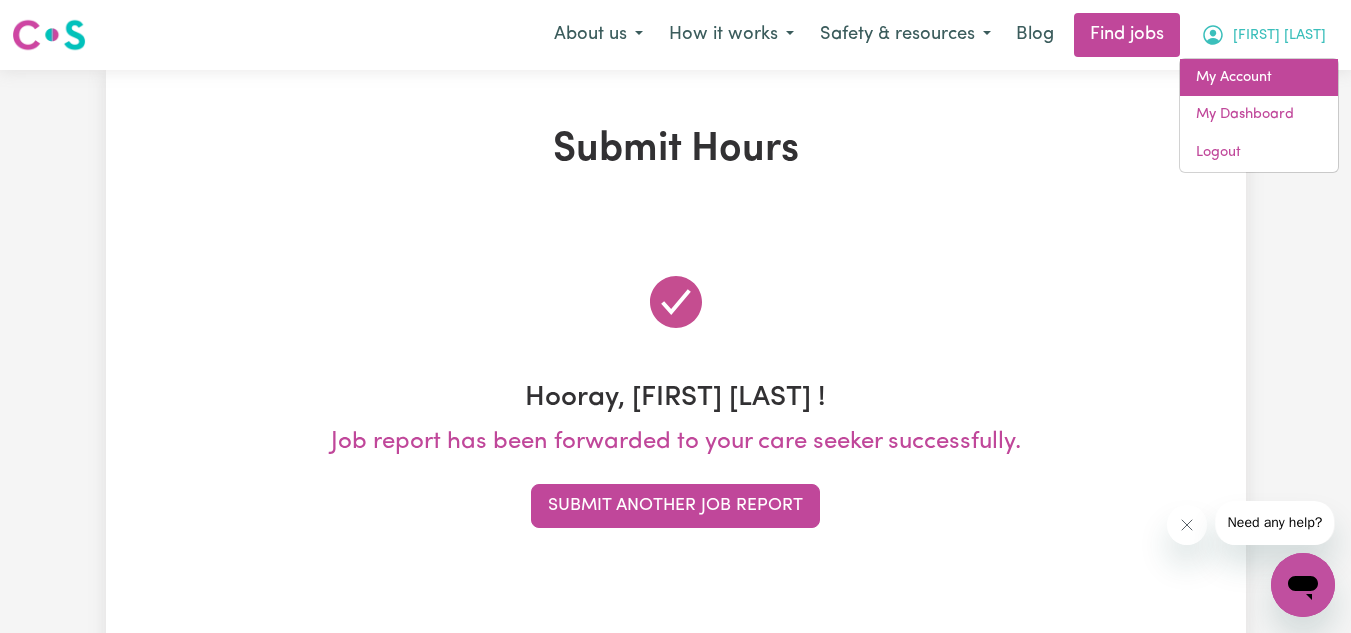 click on "My Account" at bounding box center [1259, 78] 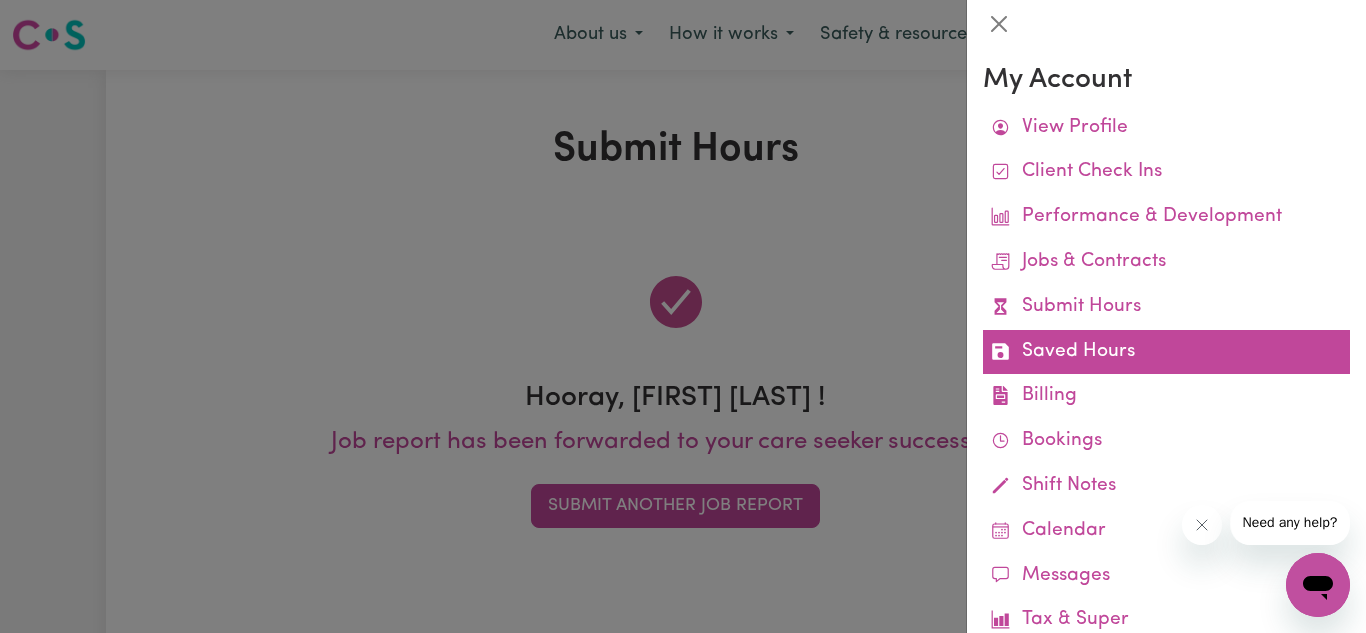 click on "Saved Hours" at bounding box center (1166, 352) 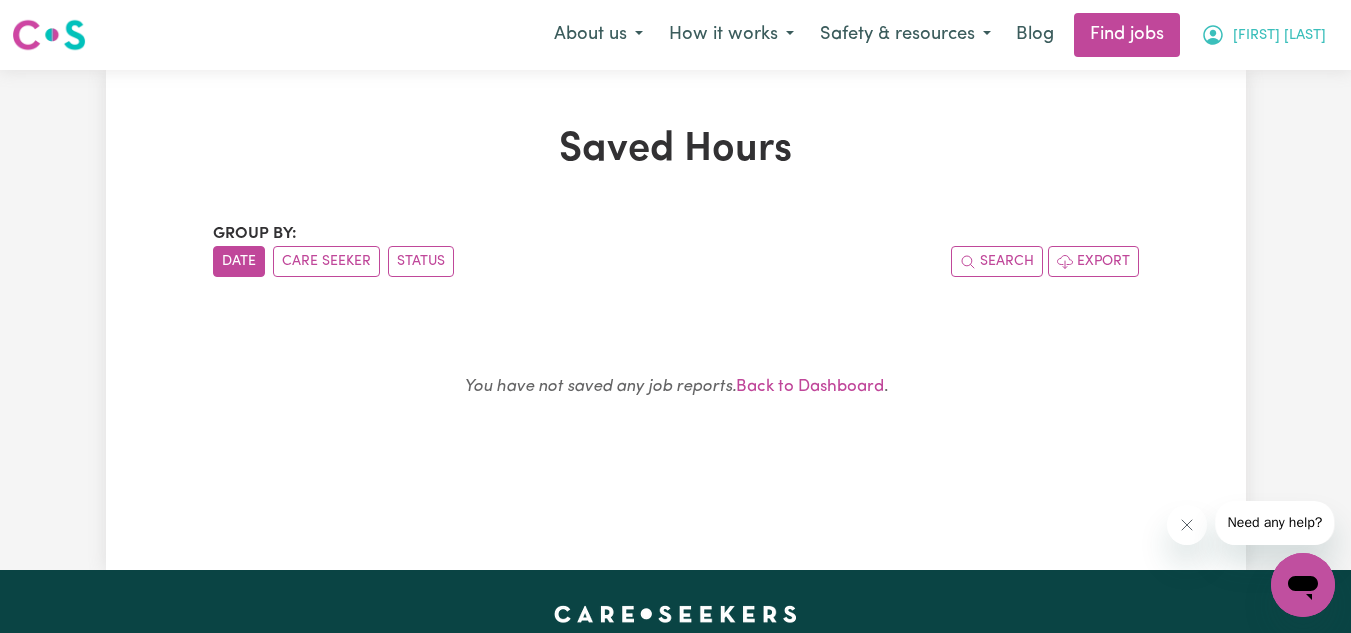 click on "[FIRST] [LAST]" at bounding box center [1263, 35] 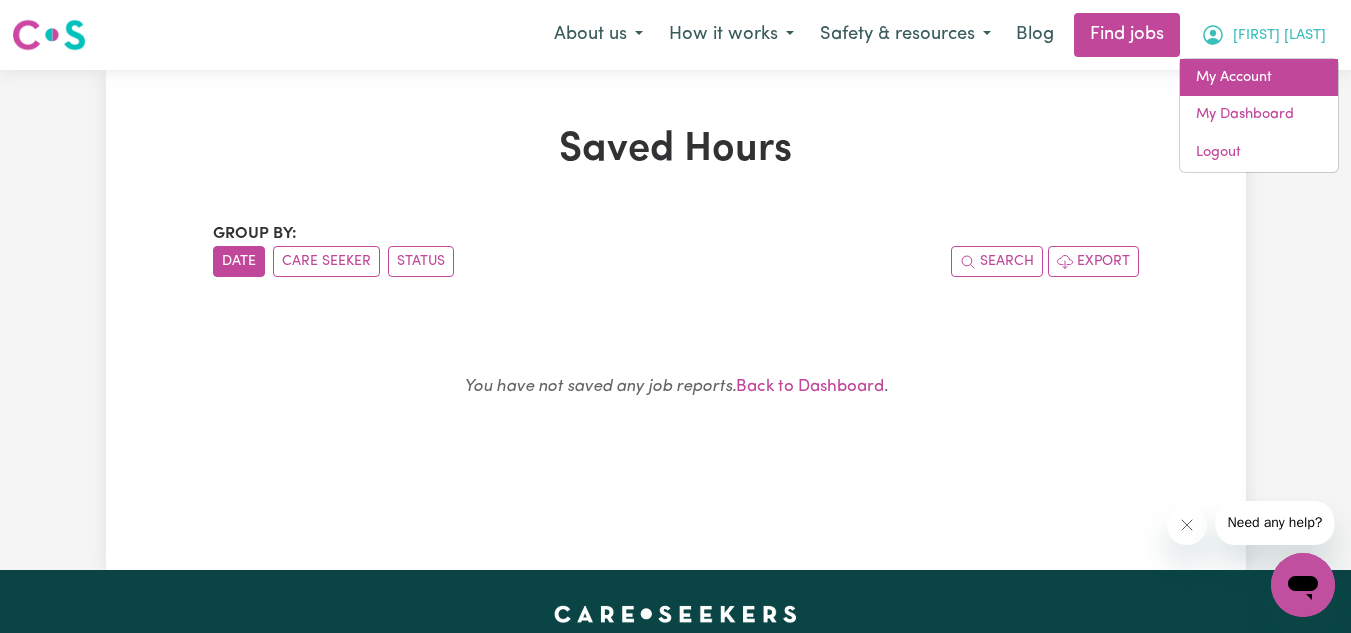 click on "My Account" at bounding box center [1259, 78] 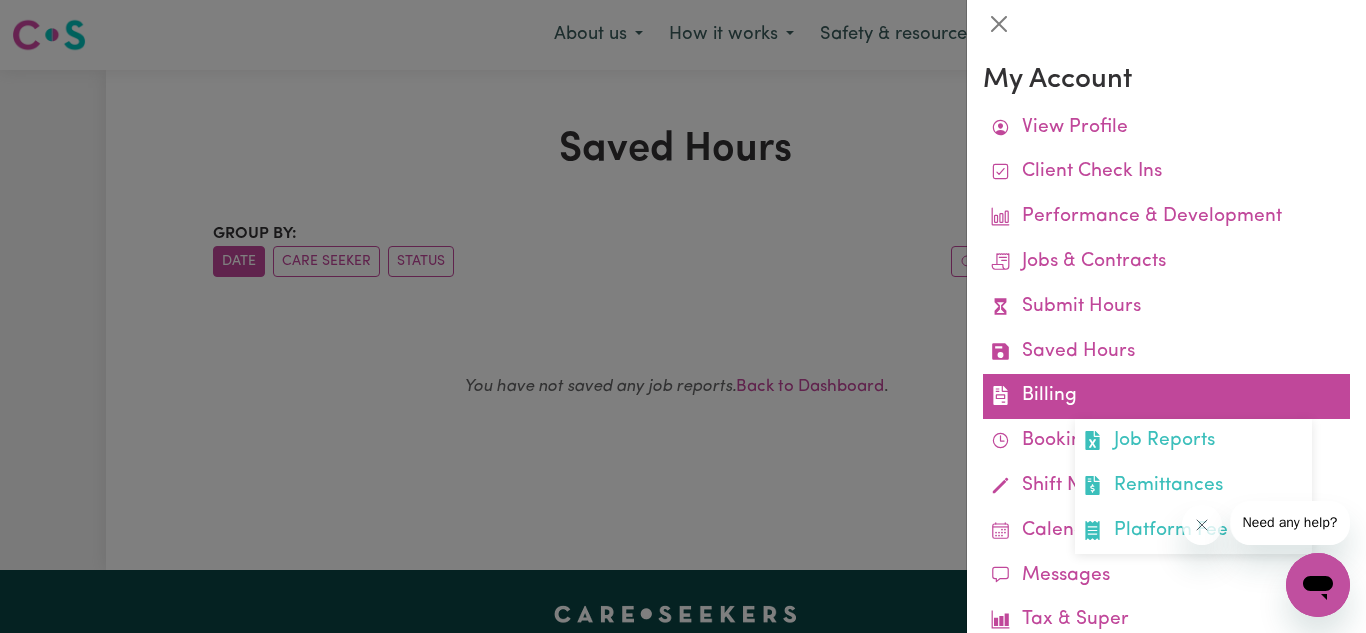 click on "Billing Job Reports Remittances Platform Fee Invoices" at bounding box center (1166, 396) 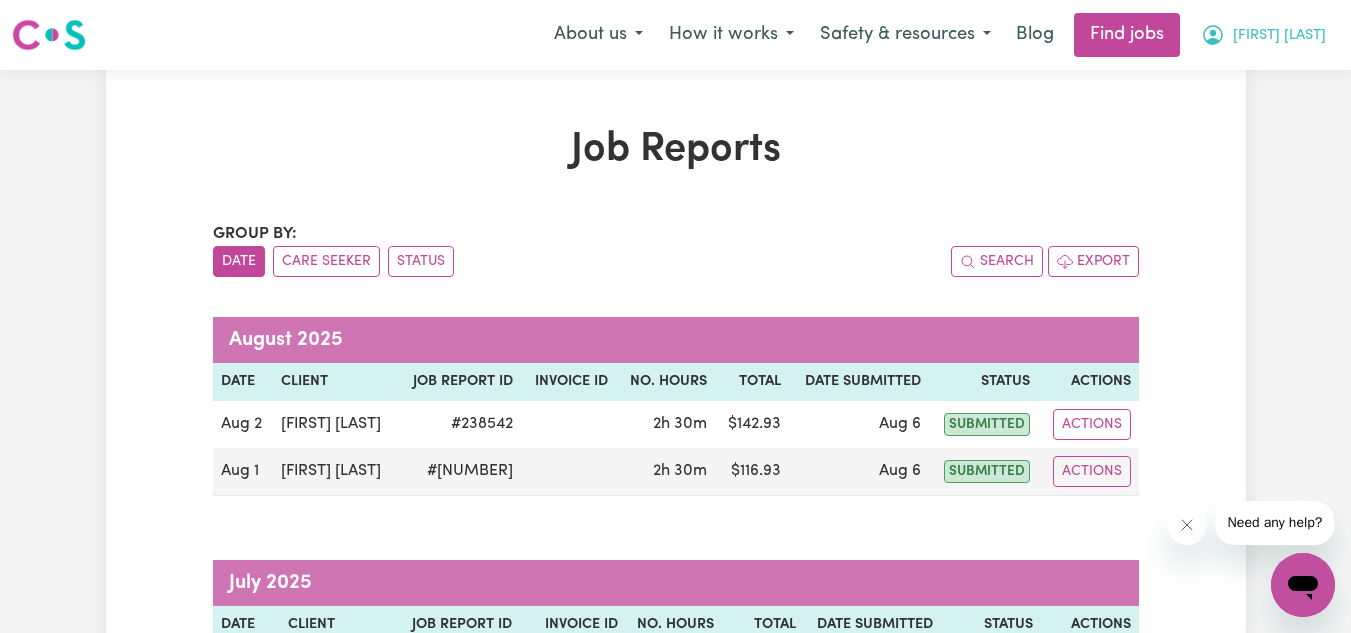 click on "[FIRST] [LAST]" at bounding box center [1263, 35] 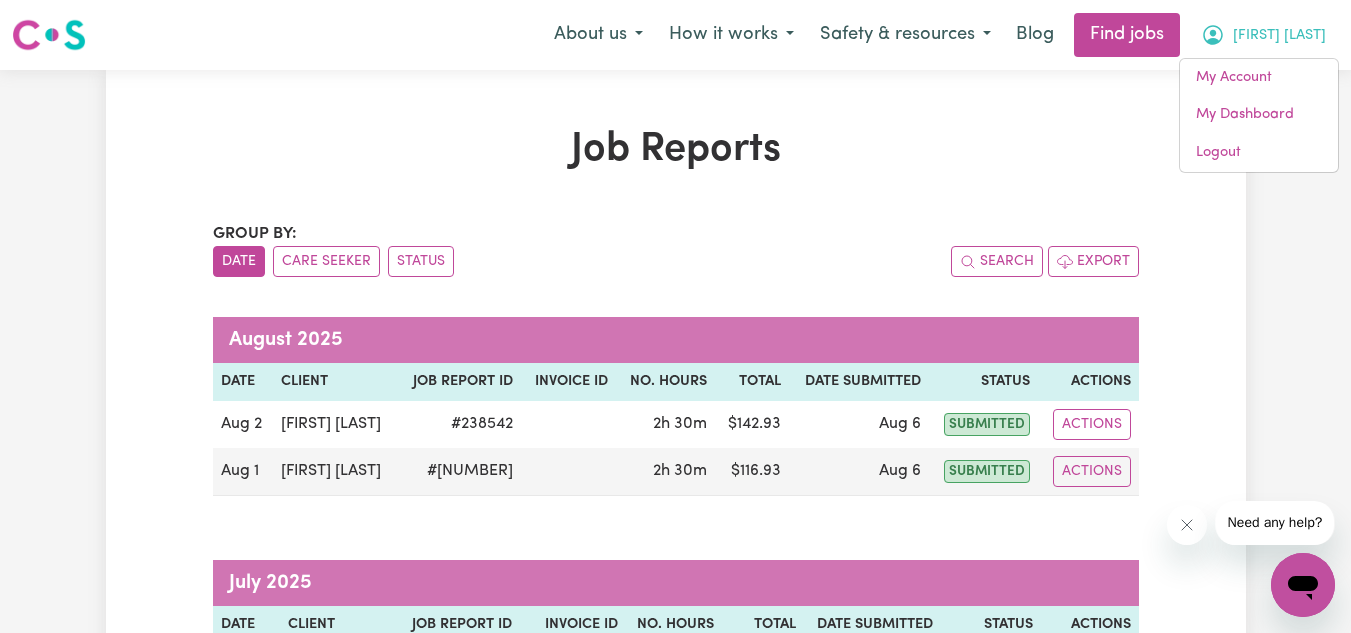 click on "Job Reports Group by: Date Care Seeker Status Search Export August 2025 Date Client Job Report ID Invoice ID No. Hours Total Date Submitted Status Actions Aug 2 [NAME] # 238542 2h 30m $ 142.93 Aug 6 submitted Actions Aug 1 [NAME] # 238541 2h 30m $ 116.93 Aug 6 submitted Actions July 2025 Date Client Job Report ID Invoice ID No. Hours Total Date Submitted Status Actions Jul 26 [NAME] # 238044 #169803 2h 30m $ 142.93 Jul 31 approved Actions Jul 24 [NAME] # 238039 #169801 2h 30m $ 116.93 Jul 31 approved Actions Jul 19 [NAME] # 236887 #168913 2h 30m $ 142.93 Jul 20 approved Actions Jul 13 [NAME] # 236886 #168912 2h 30m $ 165.56 Jul 20 approved Actions Jul 12 [NAME] # 236885 #168911 2h 30m $ 142.93 Jul 20 approved Actions Jul 5 [NAME] # 235544 #167904 2h 30m $ 112.50 Jul 6 approved Actions Jul 4 [NAME] # 235542 #167903 2h 30m $ 112.50 Jul 6 approved Actions Jul 4 [NAME] # 235541 #167902 5h  $ $" at bounding box center (676, 1396) 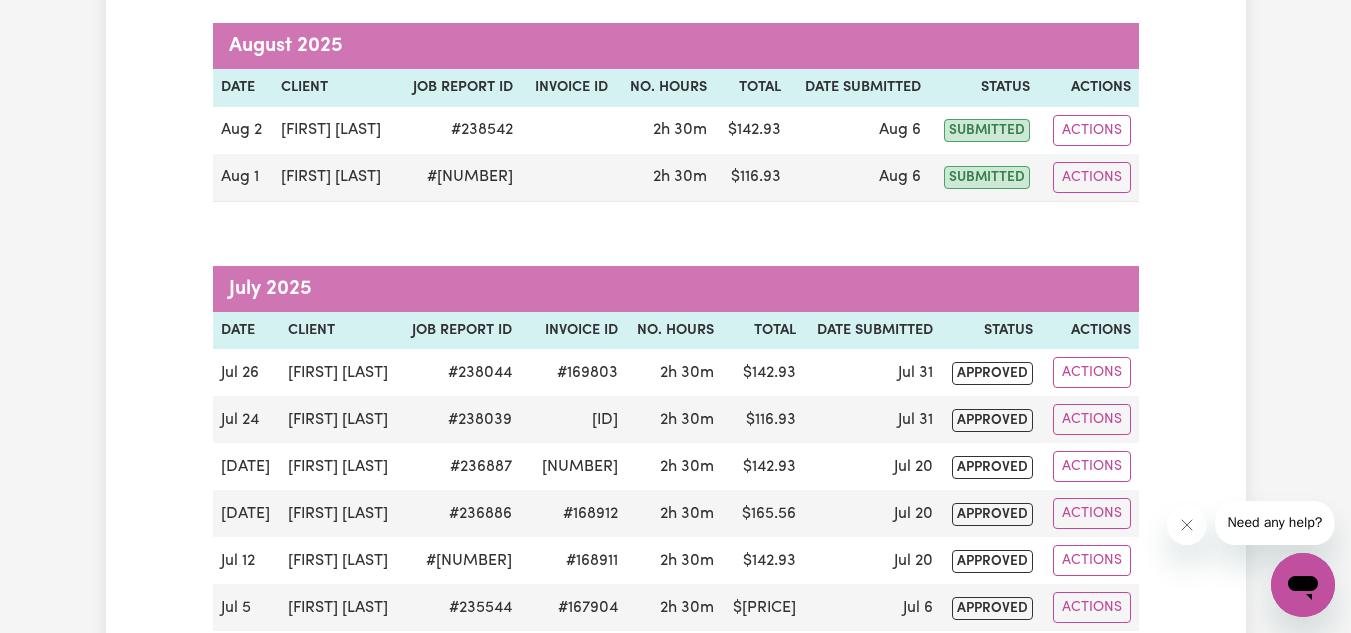 scroll, scrollTop: 0, scrollLeft: 0, axis: both 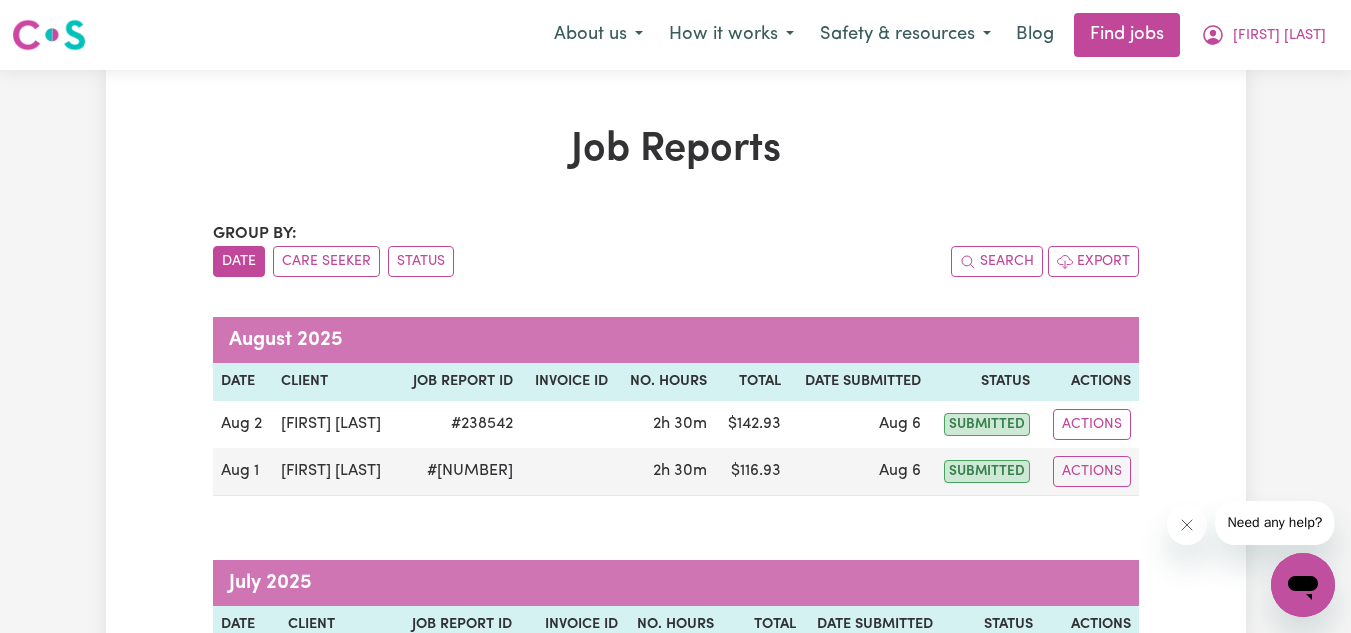 click on "Menu About us How it works Safety & resources Blog Find jobs Bilha Sara  My Account My Dashboard Logout" at bounding box center (675, 35) 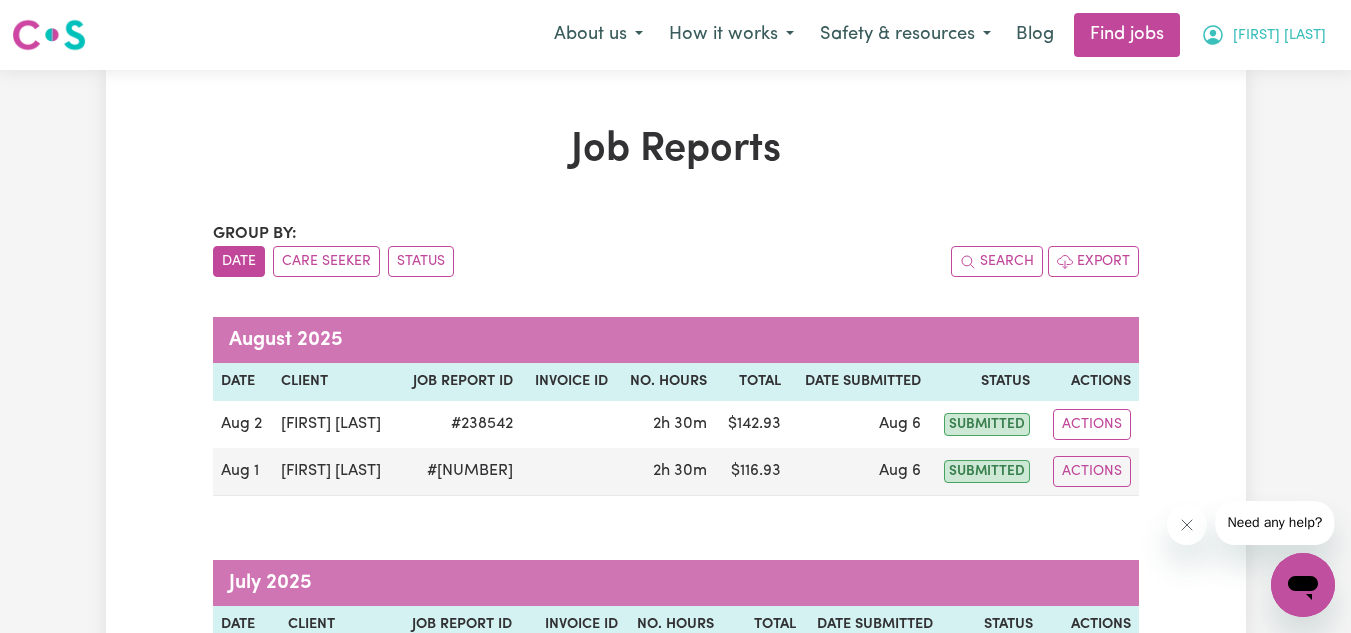 click on "[FIRST] [LAST]" at bounding box center (1279, 36) 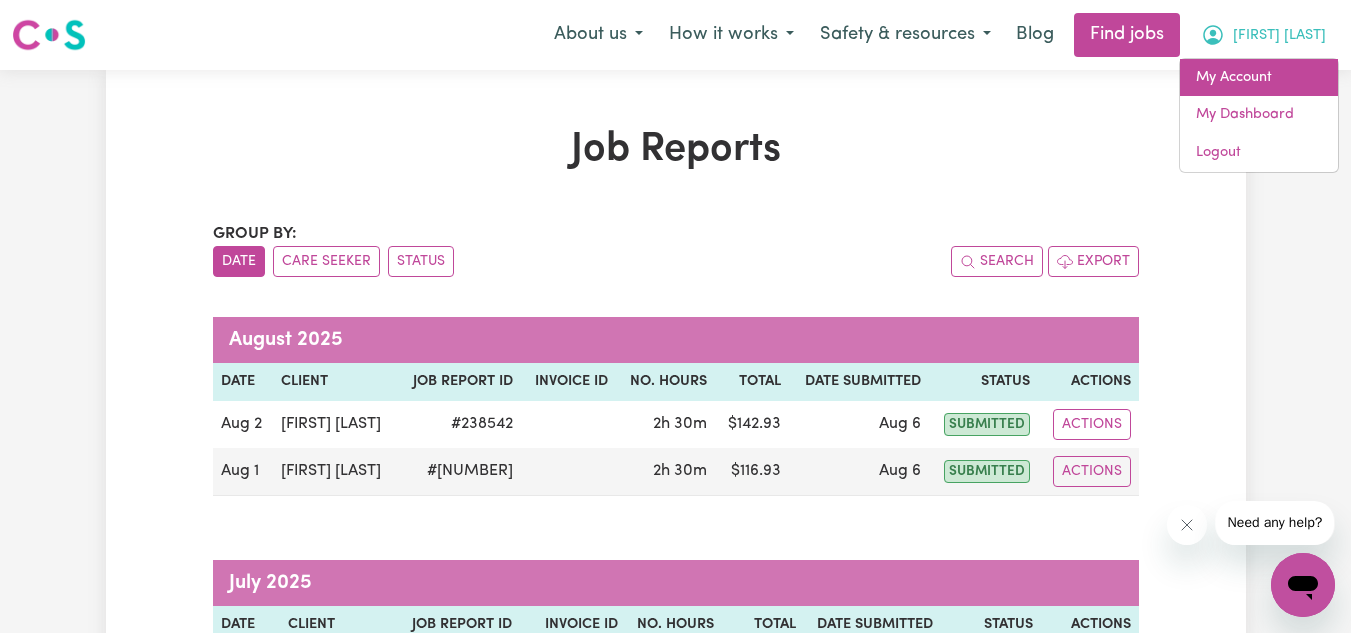 click on "My Account" at bounding box center (1259, 78) 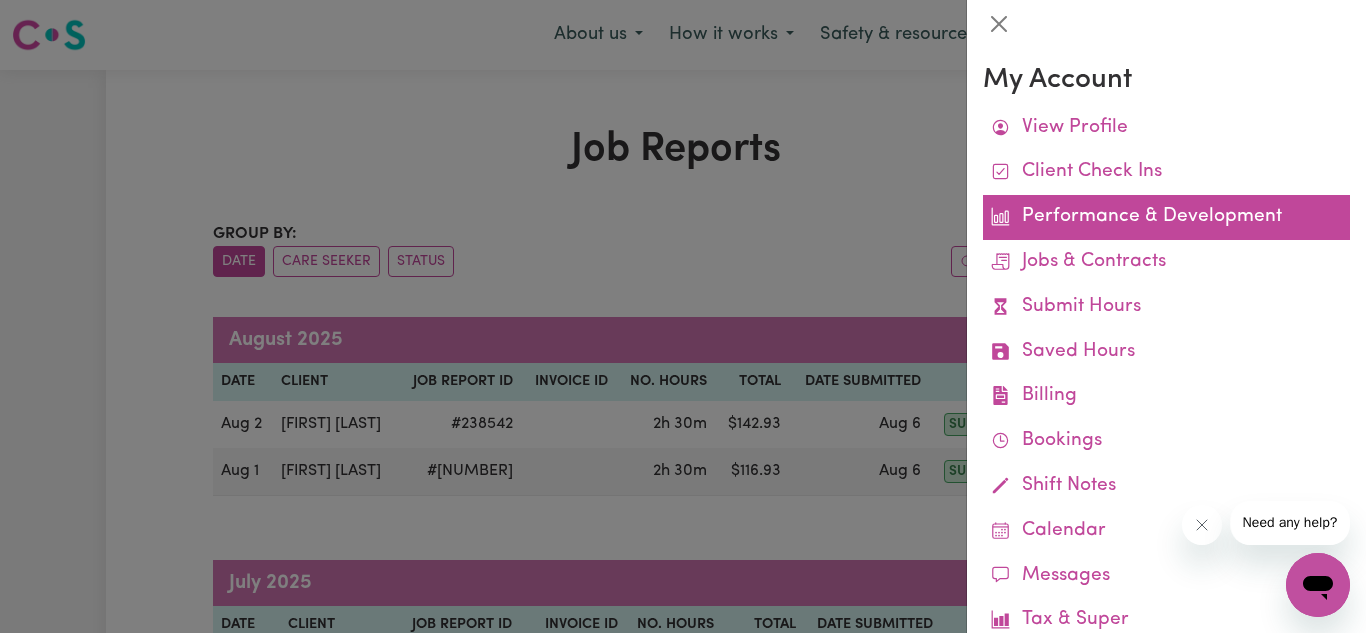 click on "Performance & Development" at bounding box center [1166, 217] 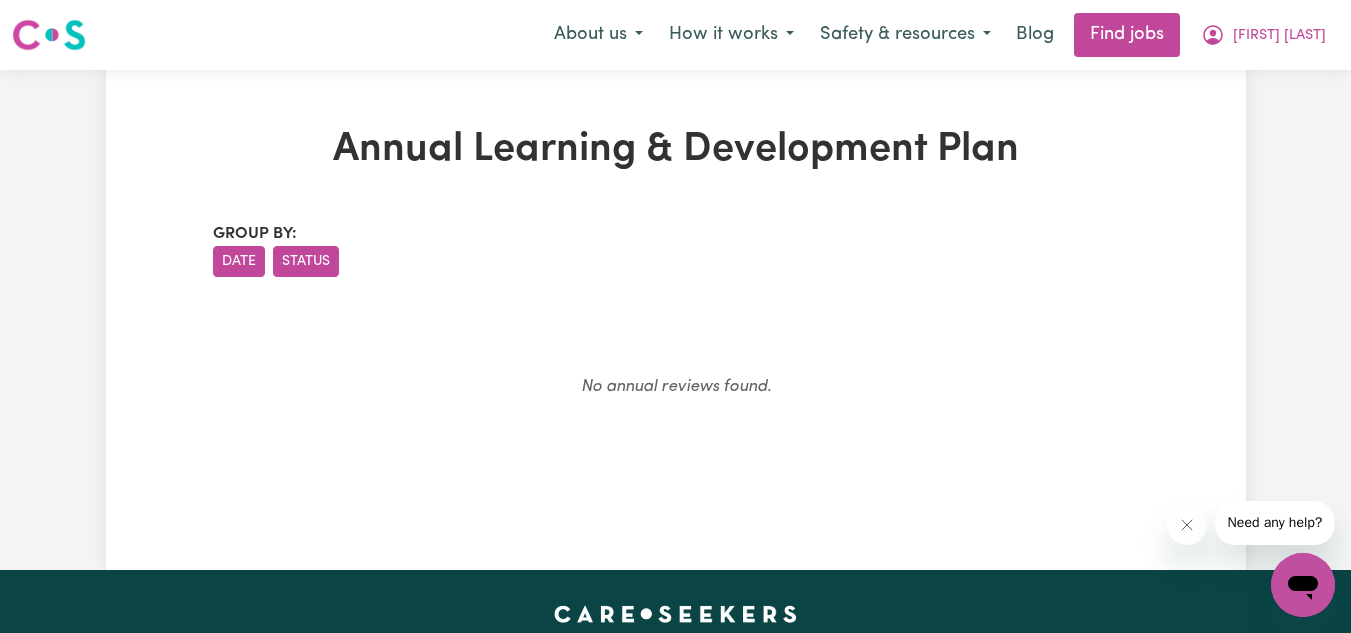 click on "Status" at bounding box center [306, 261] 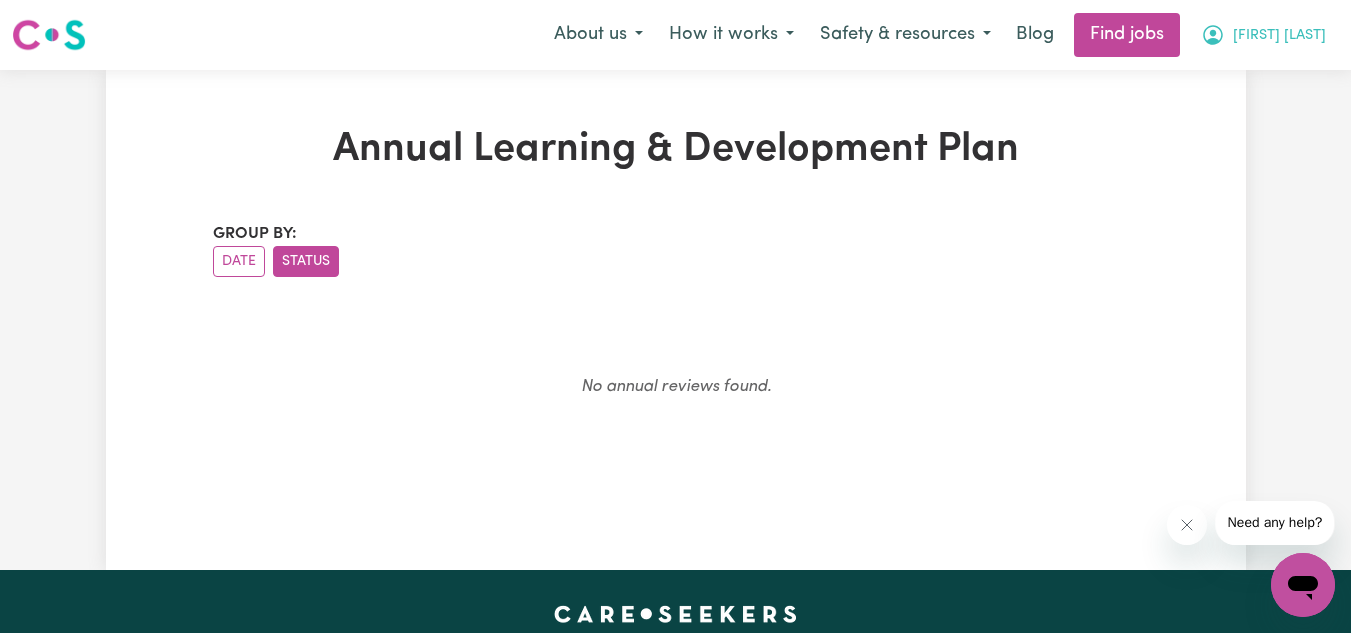 click on "[FIRST] [LAST]" at bounding box center (1263, 35) 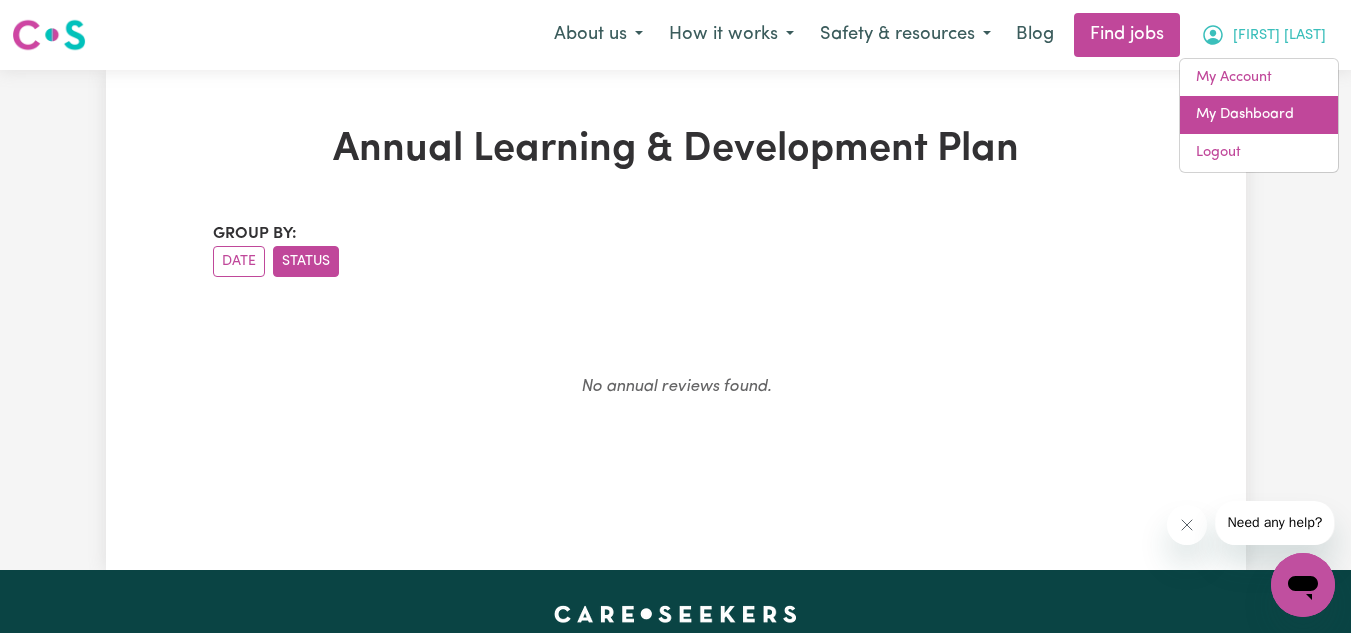 click on "My Dashboard" at bounding box center (1259, 115) 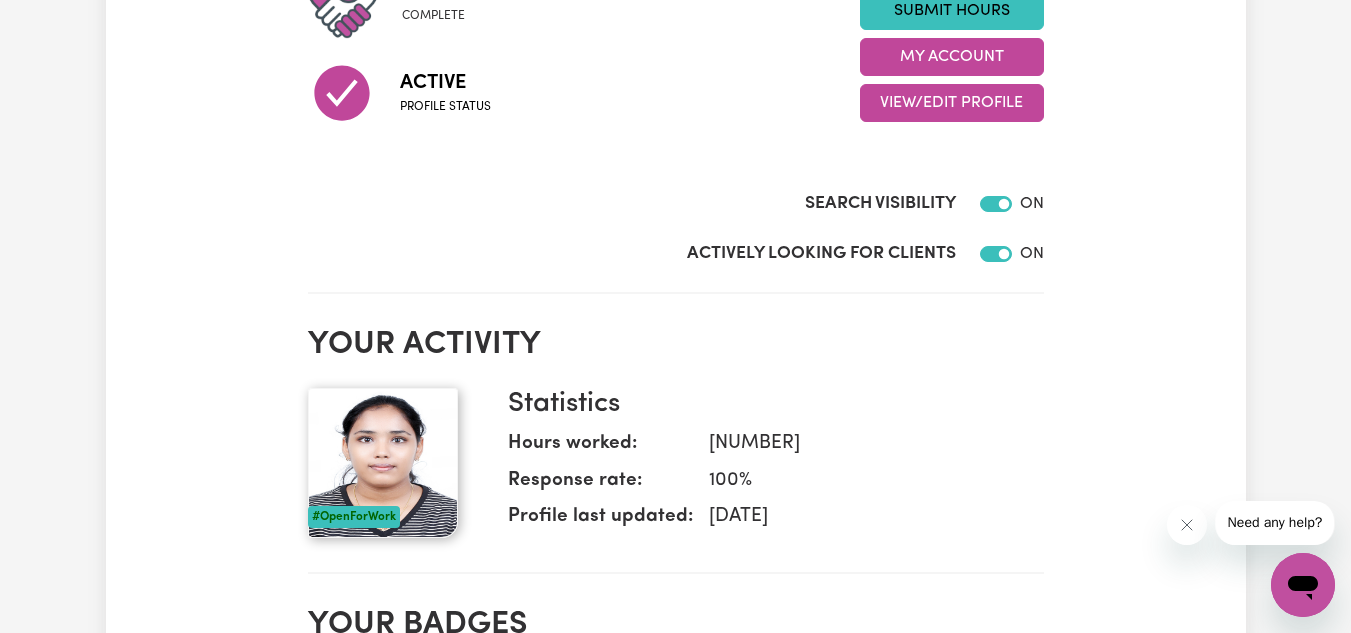 scroll, scrollTop: 314, scrollLeft: 0, axis: vertical 